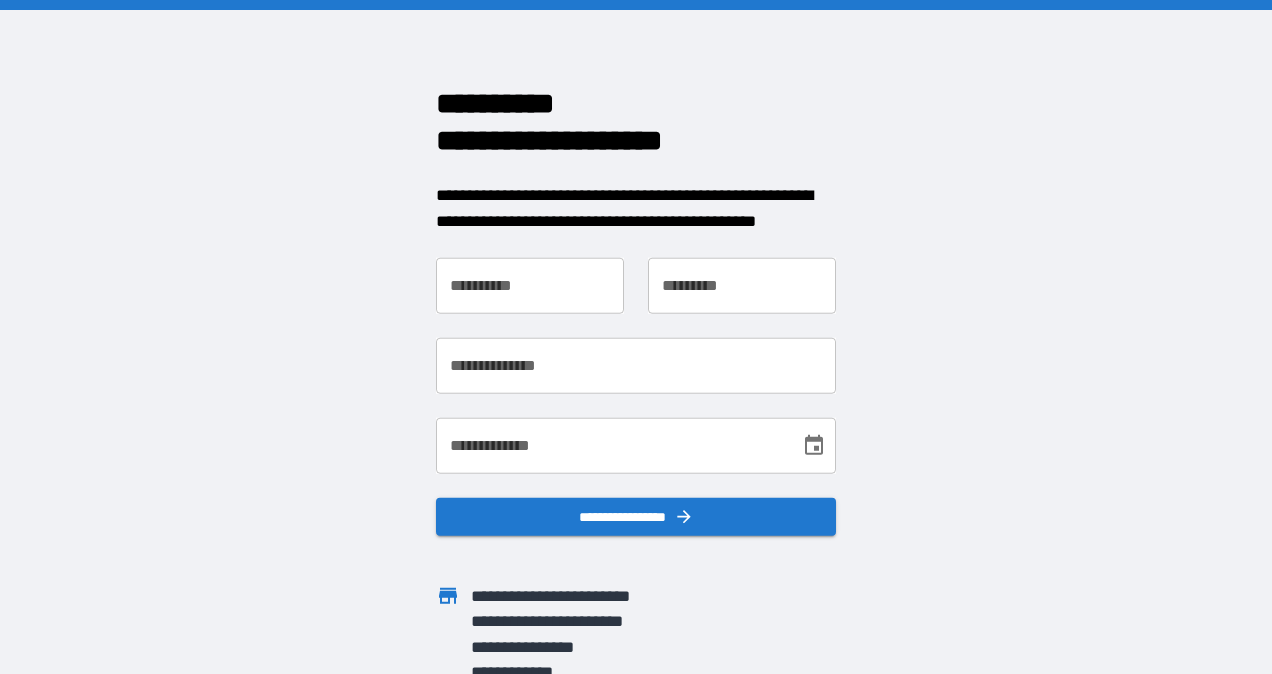 scroll, scrollTop: 0, scrollLeft: 0, axis: both 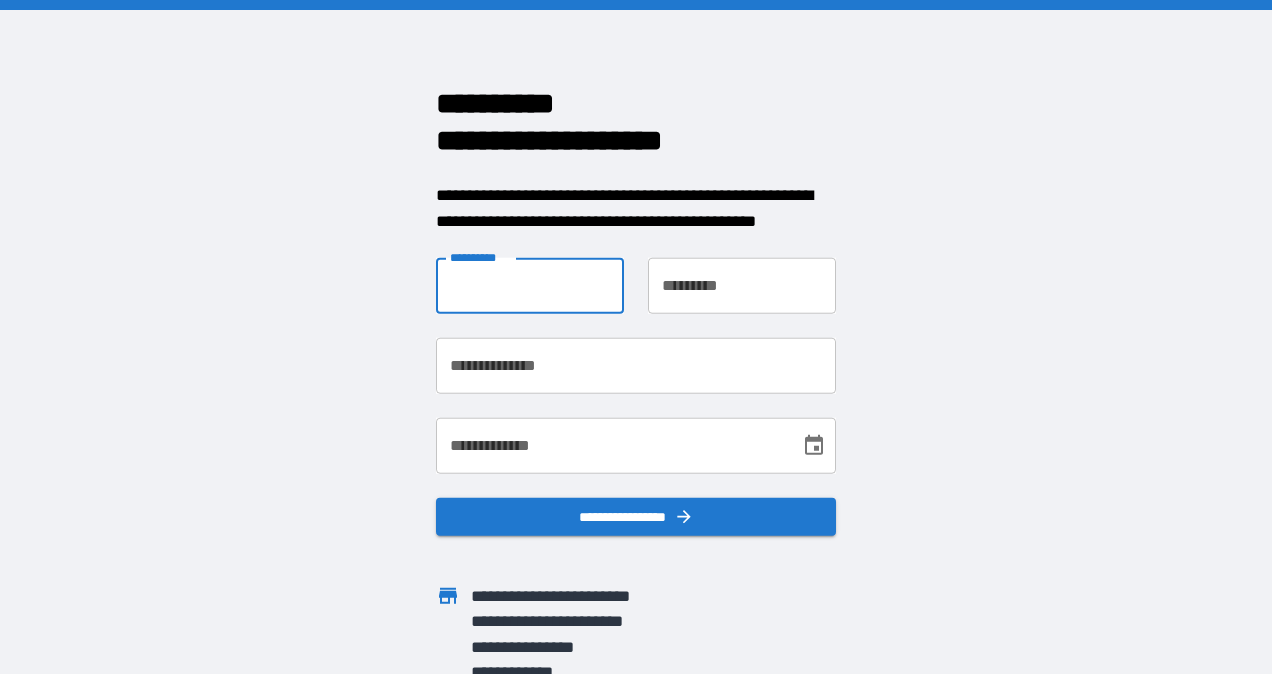 click on "**********" at bounding box center [530, 286] 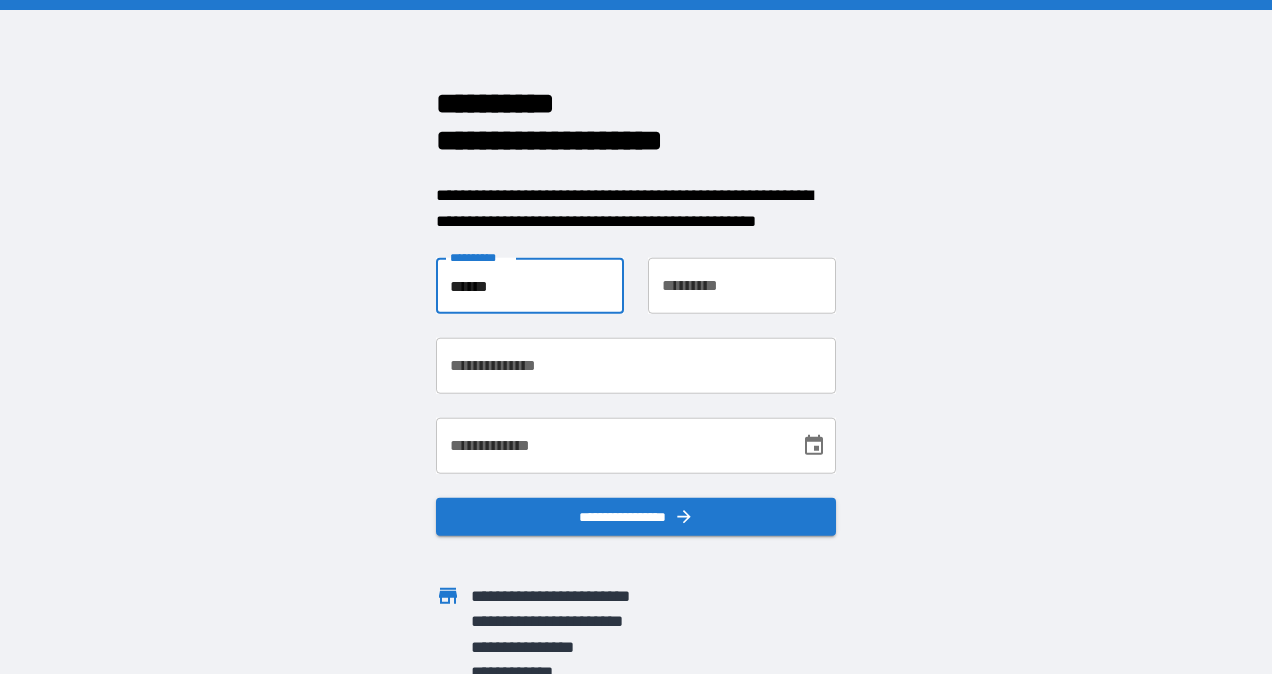 type on "******" 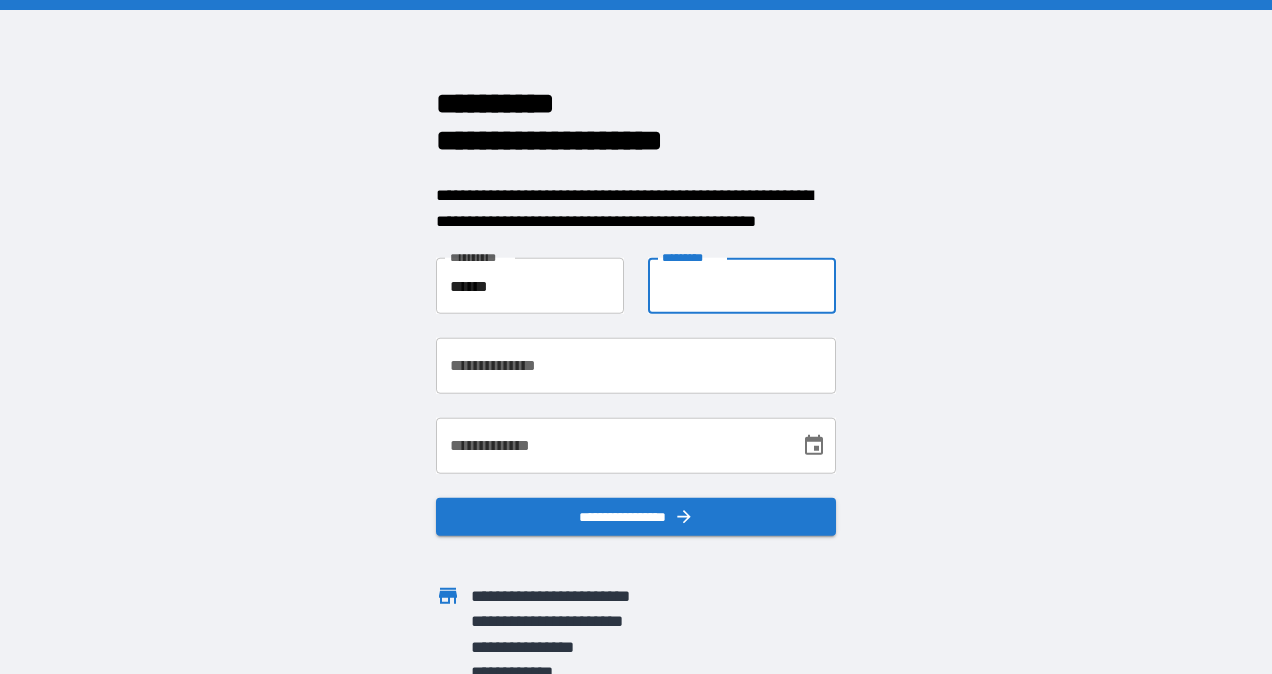 click on "**********" at bounding box center (742, 286) 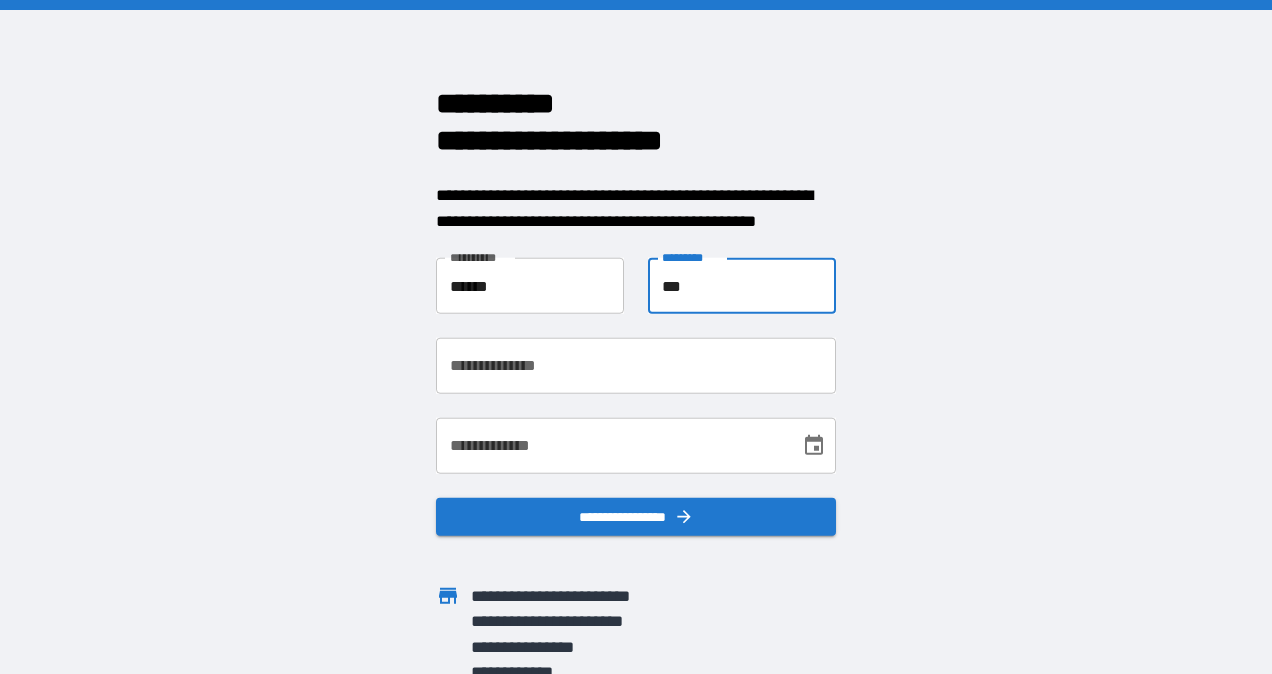 type on "***" 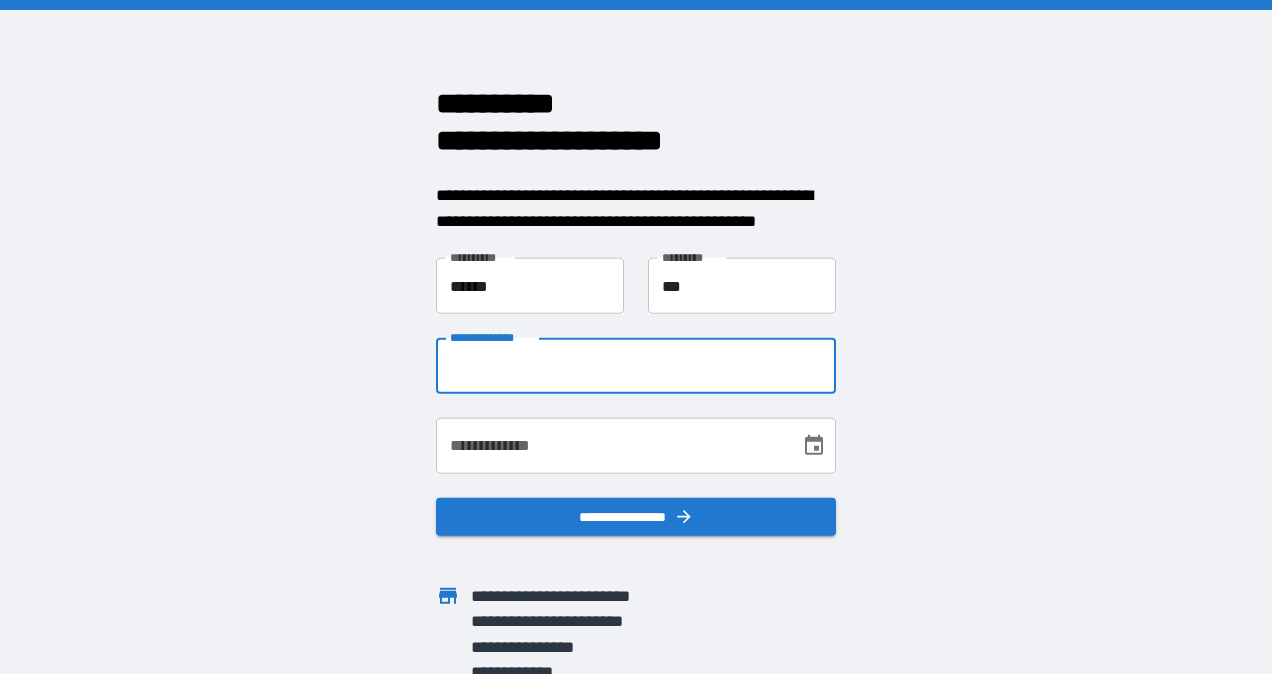 click on "**********" at bounding box center [636, 366] 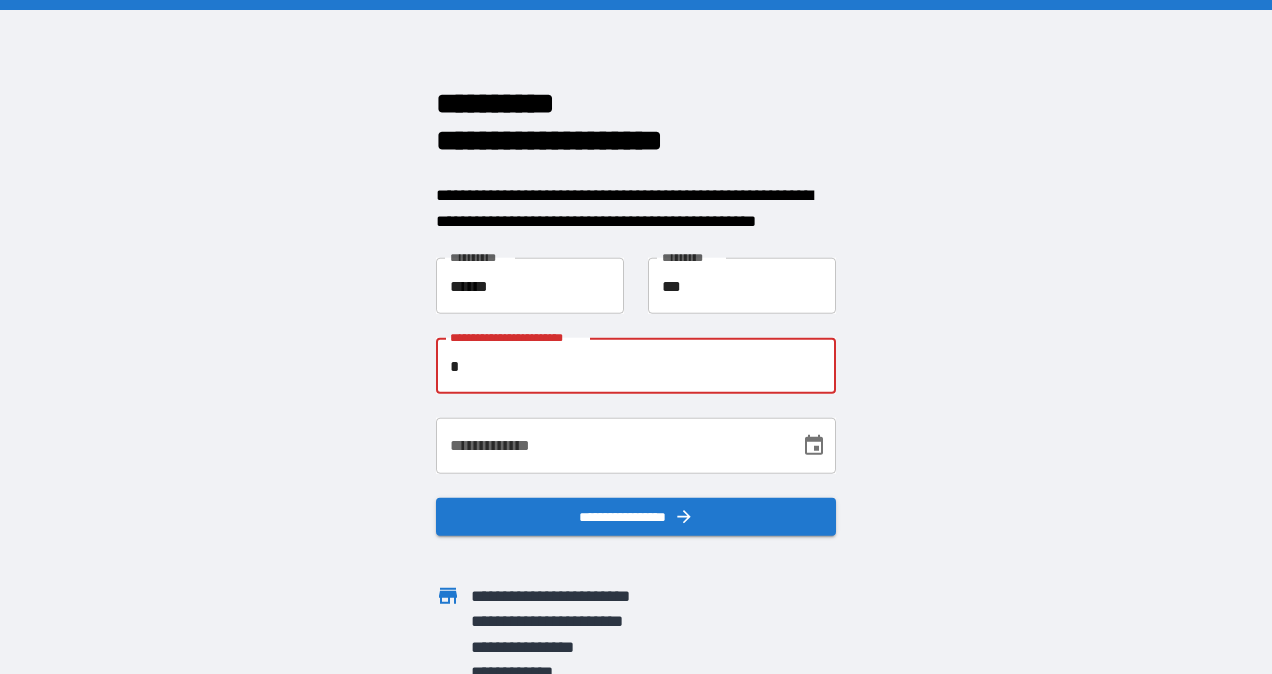 type on "**********" 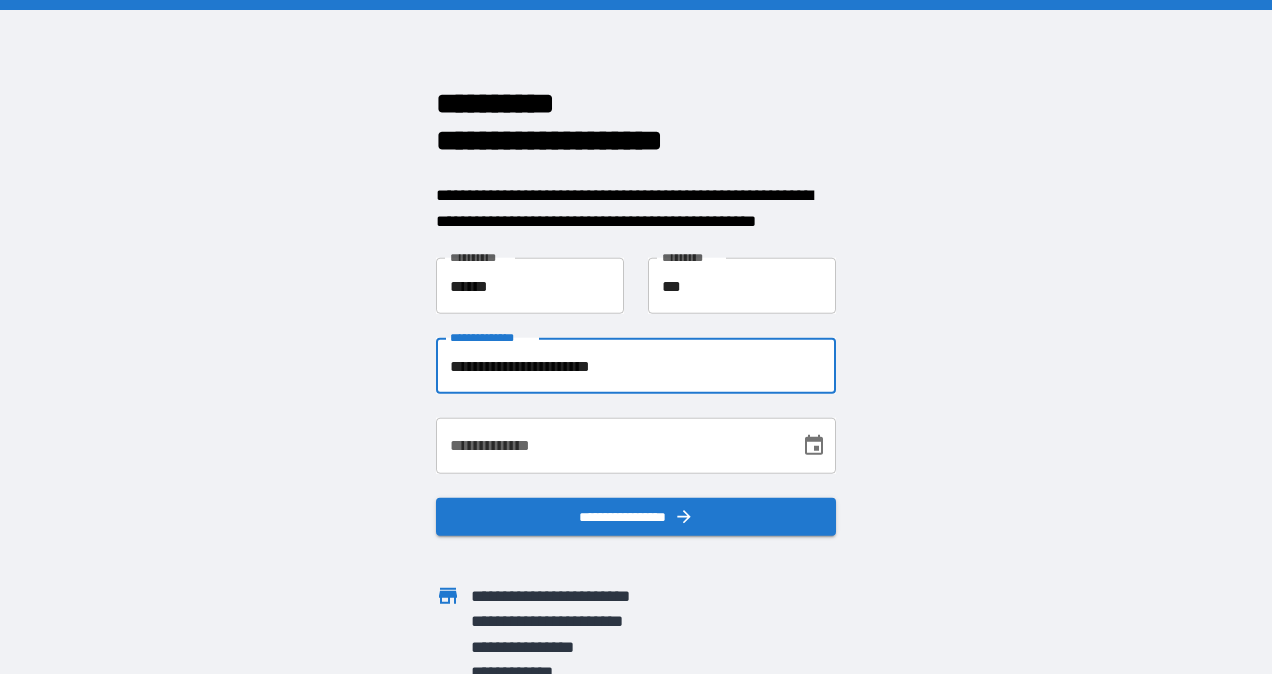 click on "**********" at bounding box center (611, 446) 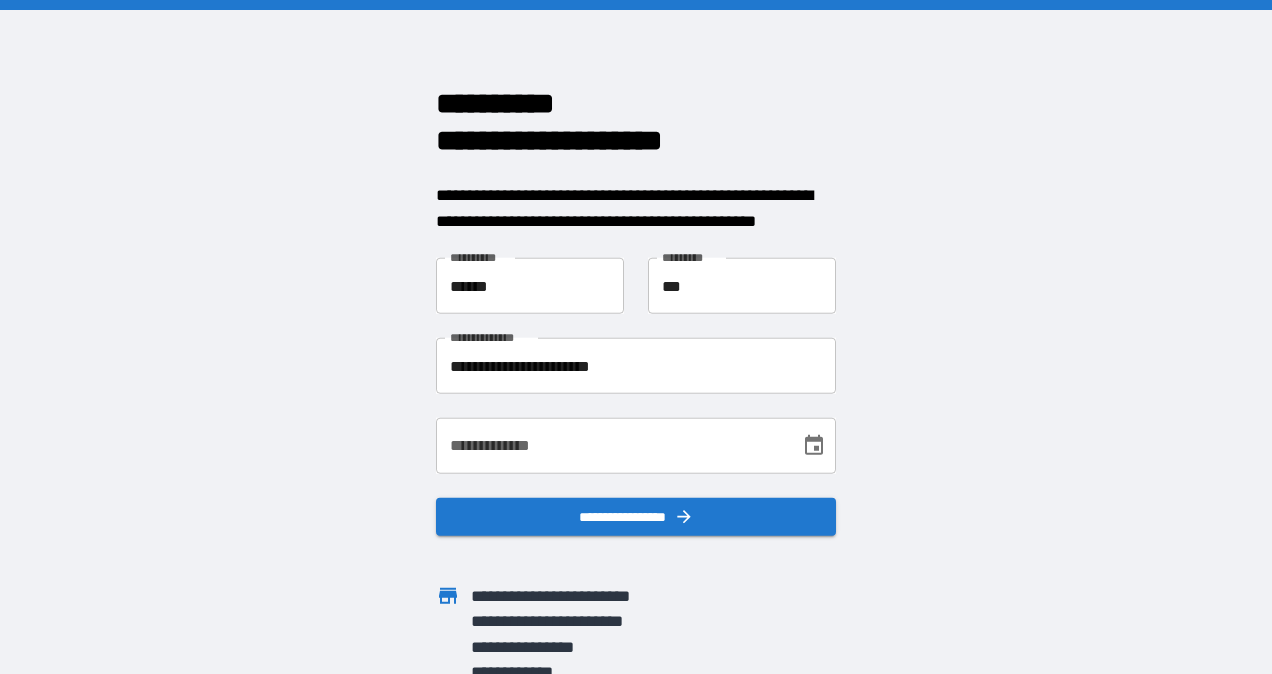 click on "**********" at bounding box center (636, 337) 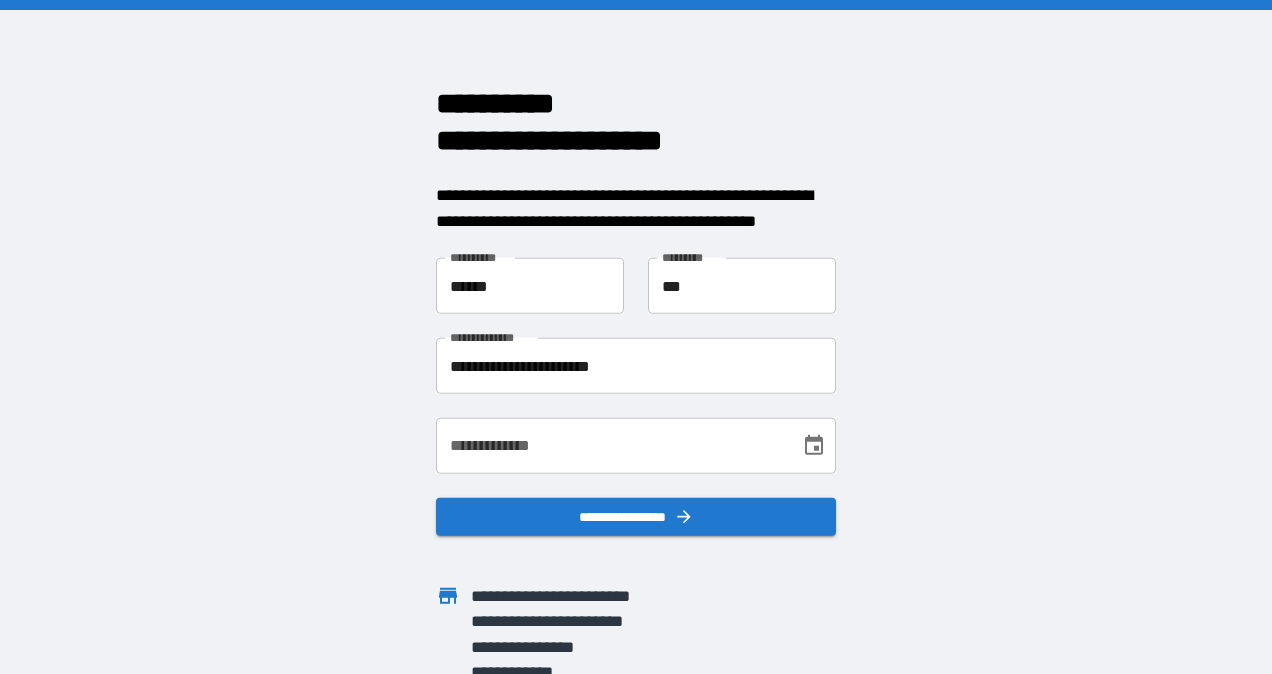 click on "**********" at bounding box center (611, 446) 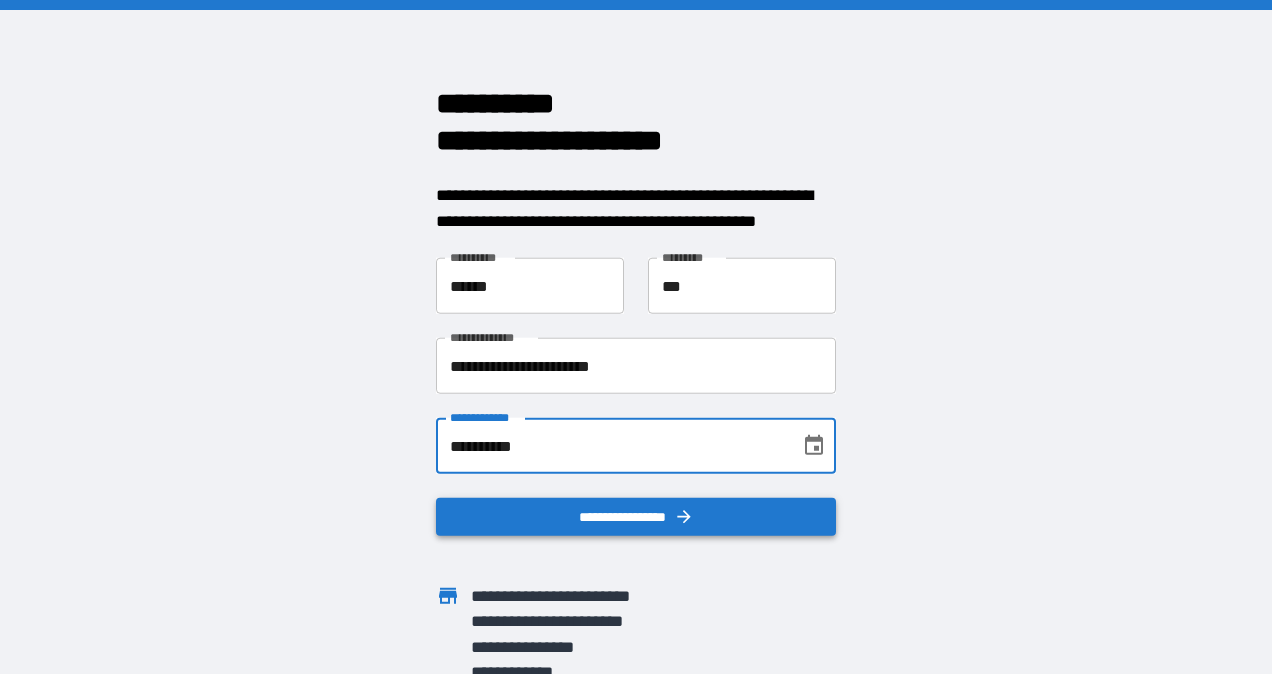 type on "**********" 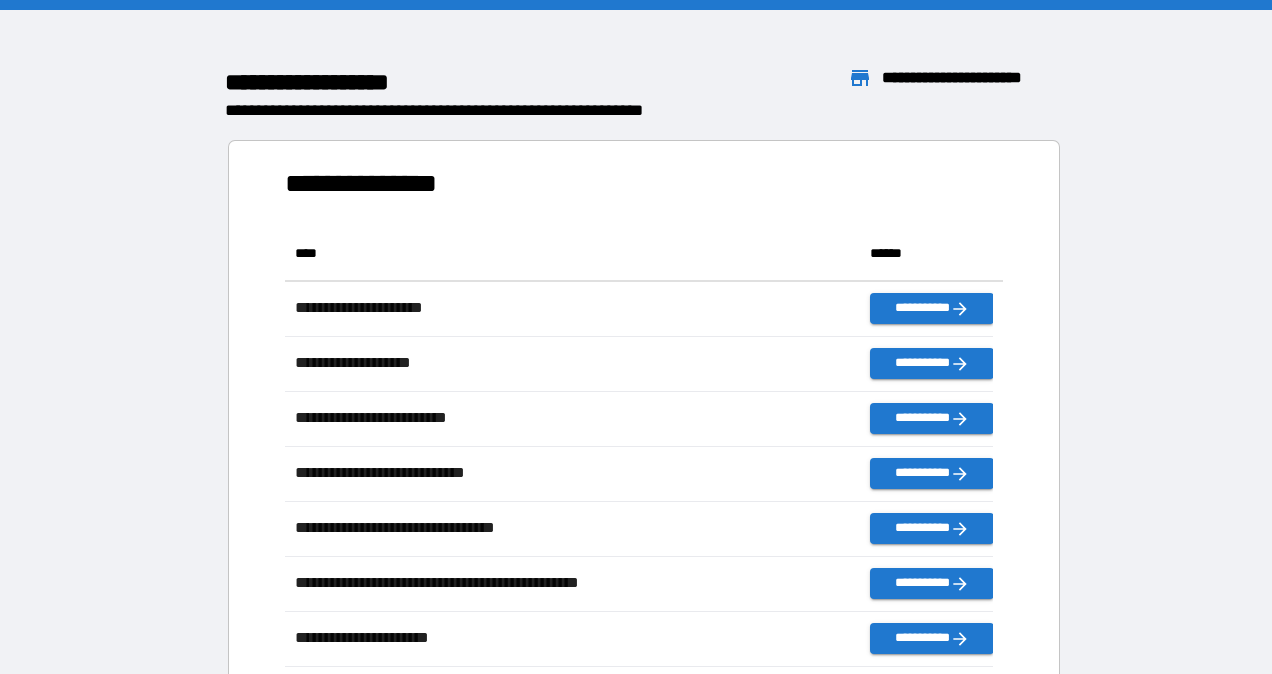 scroll, scrollTop: 16, scrollLeft: 16, axis: both 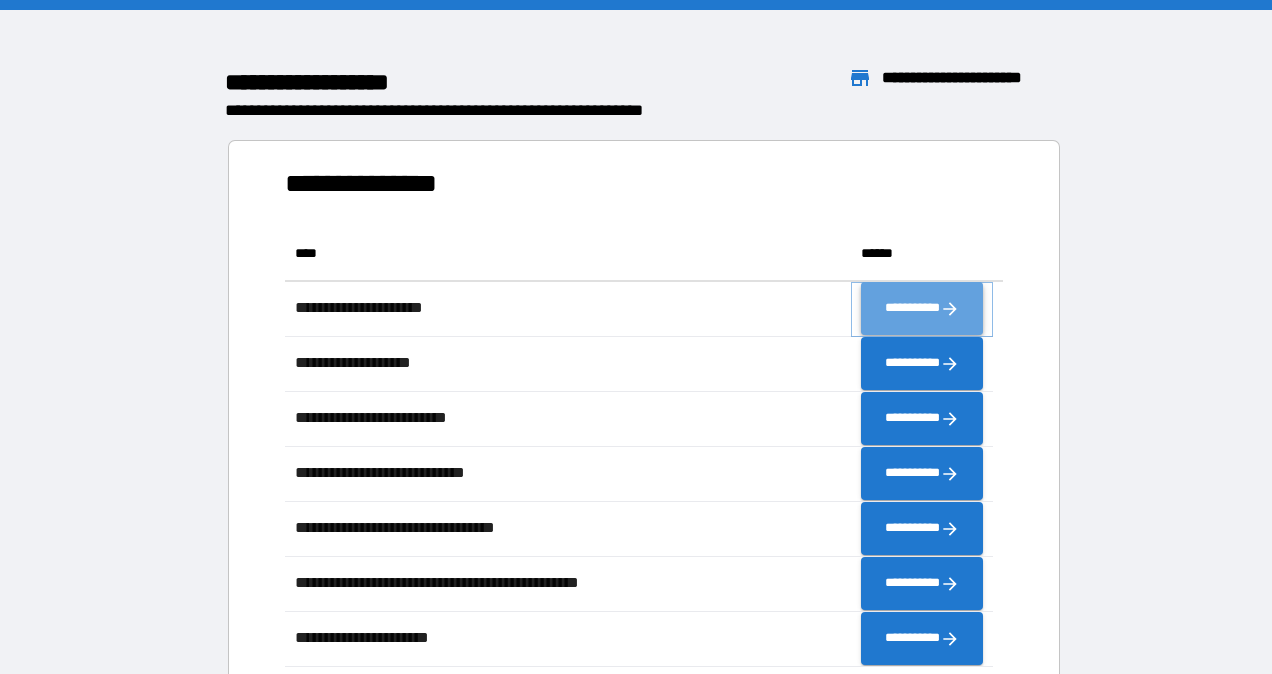 click on "**********" at bounding box center [922, 309] 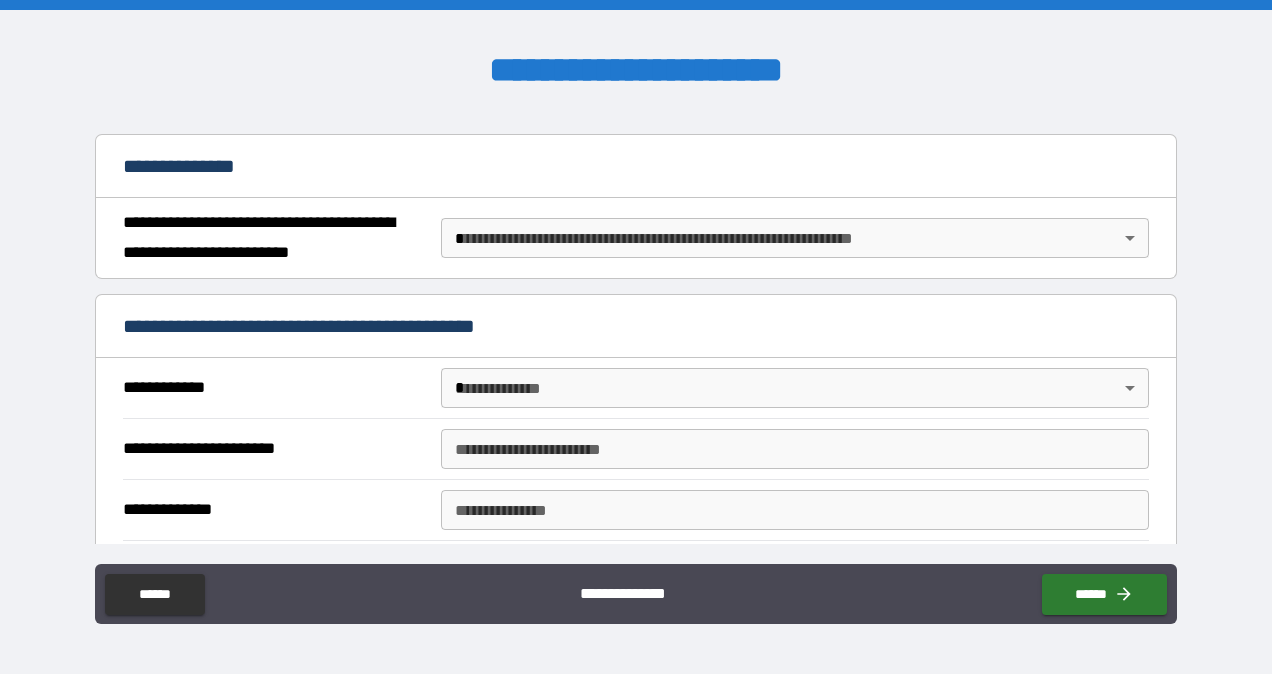 scroll, scrollTop: 210, scrollLeft: 0, axis: vertical 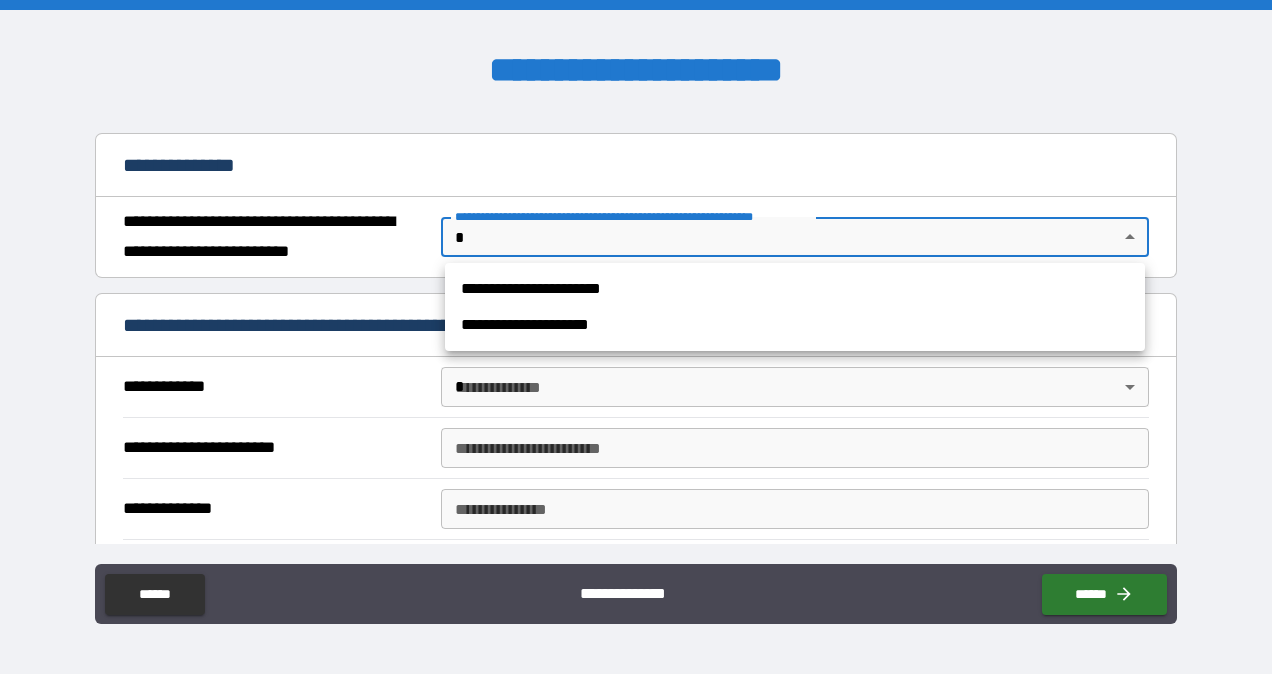 click on "**********" at bounding box center (636, 337) 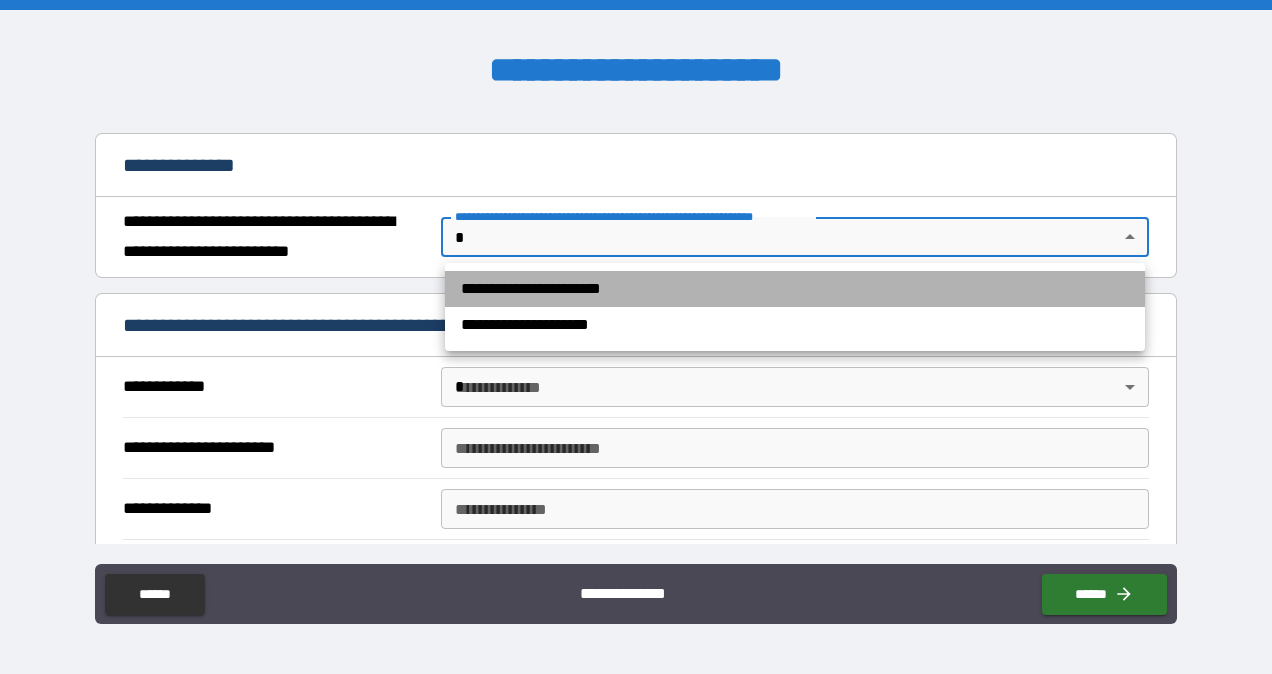 click on "**********" at bounding box center [795, 289] 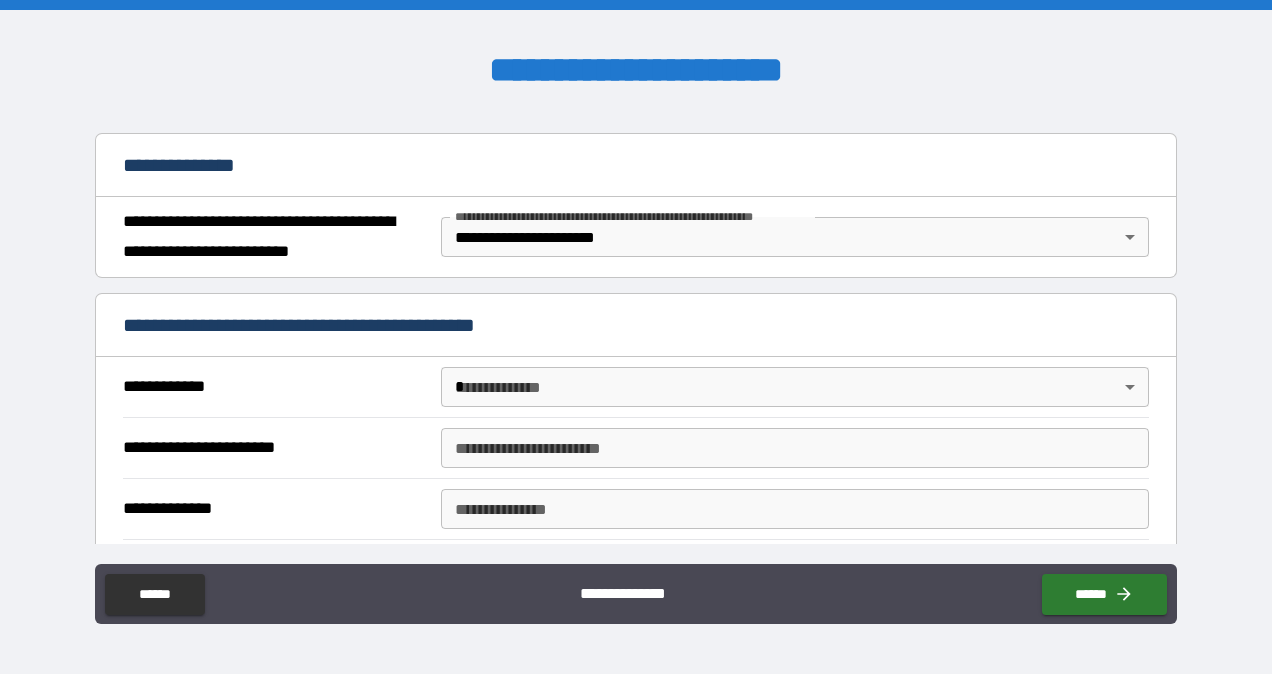 click on "**********" at bounding box center (636, 339) 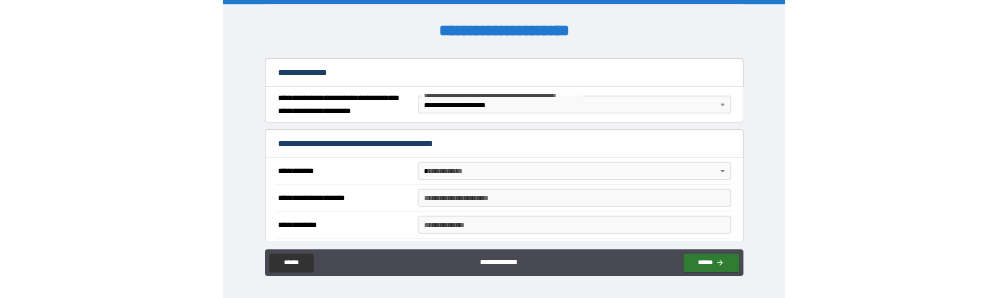 scroll, scrollTop: 352, scrollLeft: 0, axis: vertical 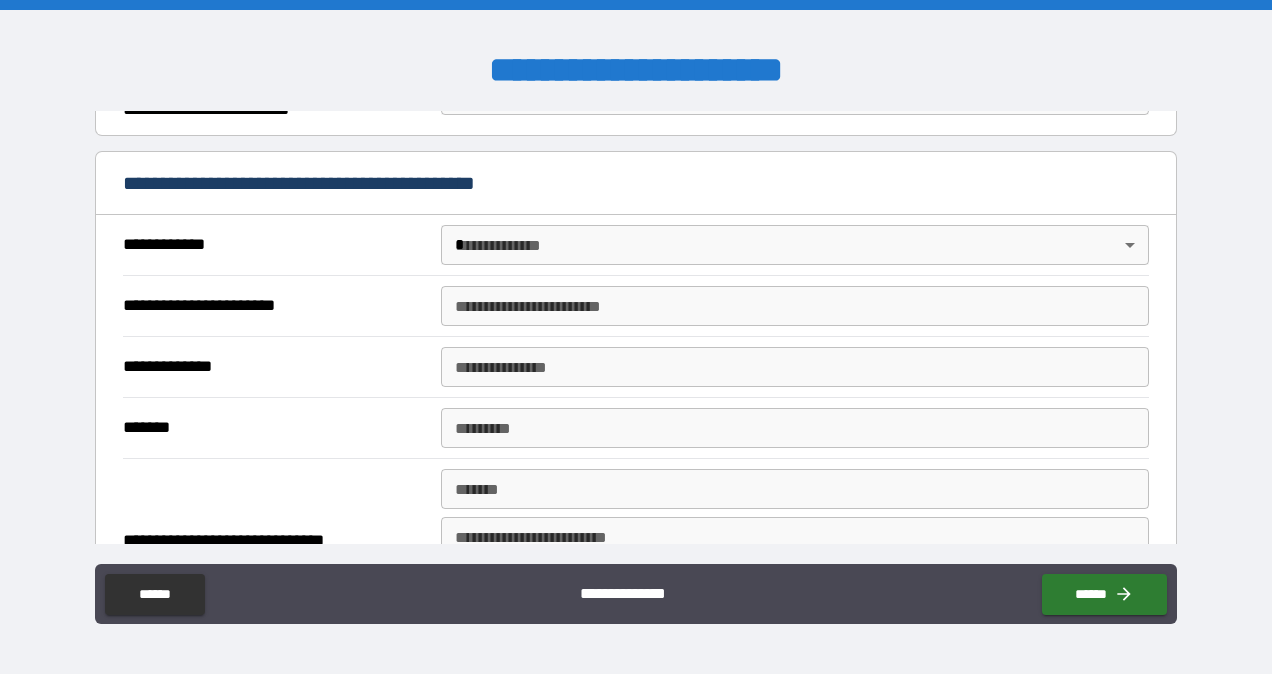 click on "**********" at bounding box center [636, 337] 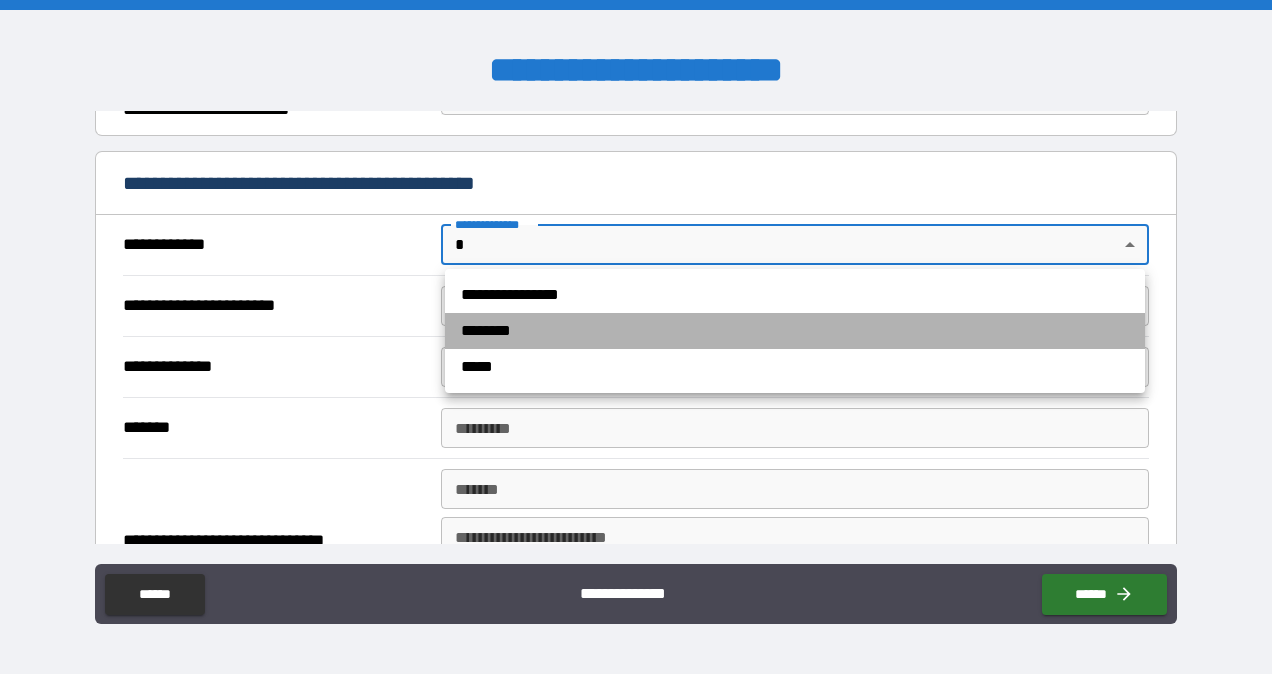click on "********" at bounding box center [795, 331] 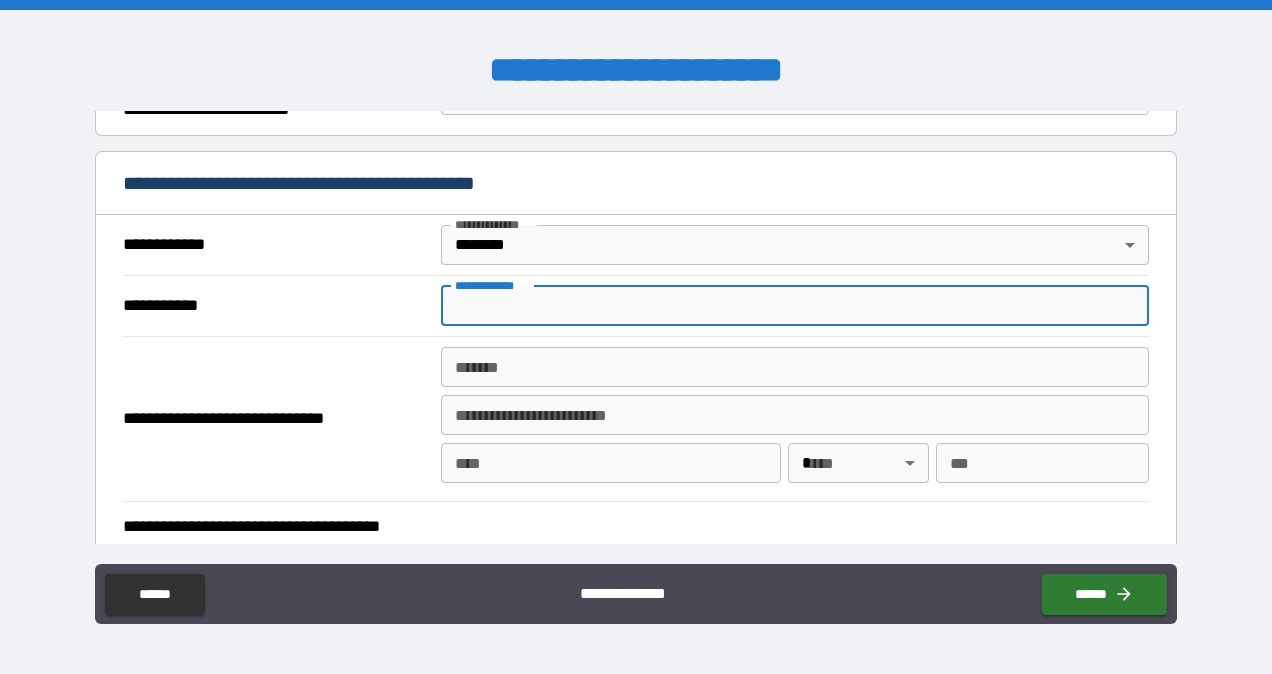 click on "**********" at bounding box center (794, 306) 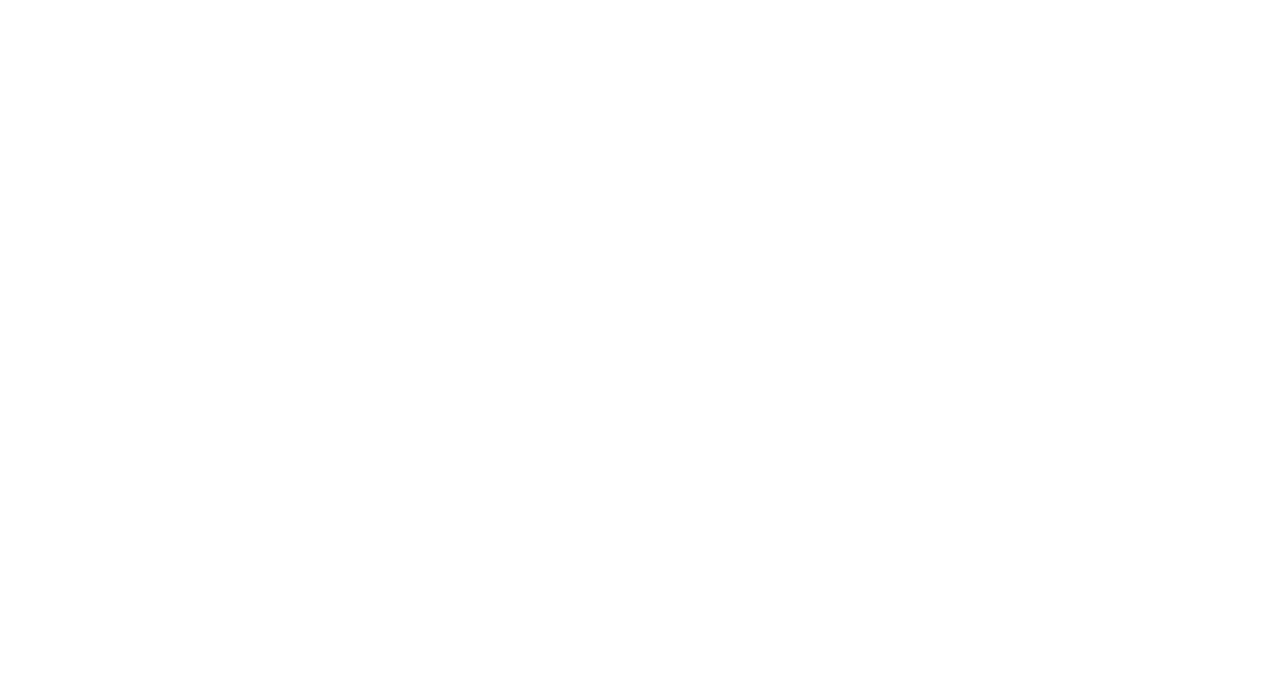 scroll, scrollTop: 0, scrollLeft: 0, axis: both 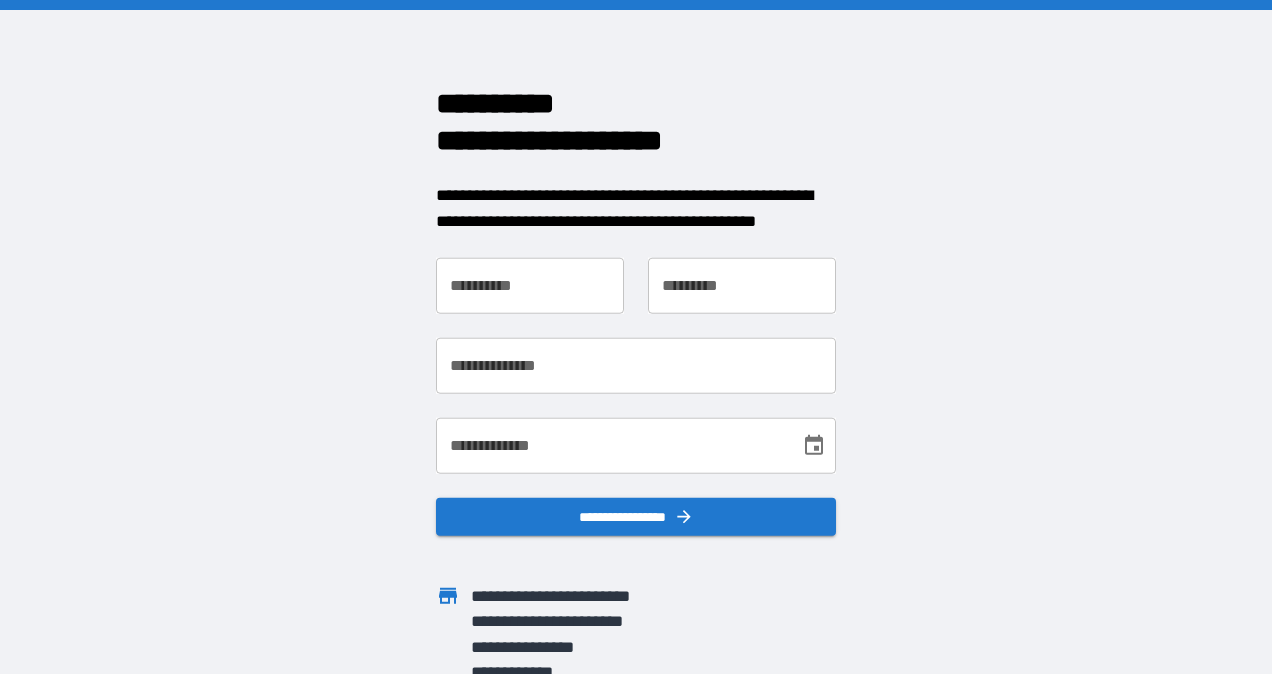 click on "**********" at bounding box center (530, 286) 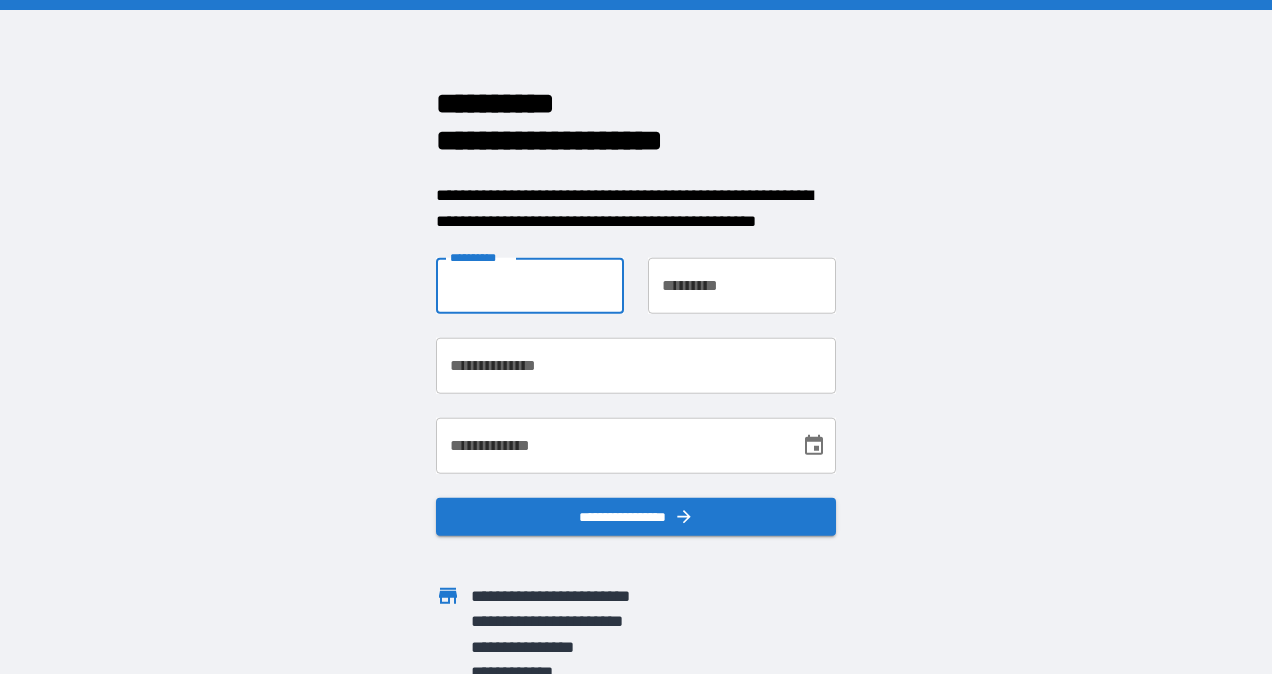 type on "******" 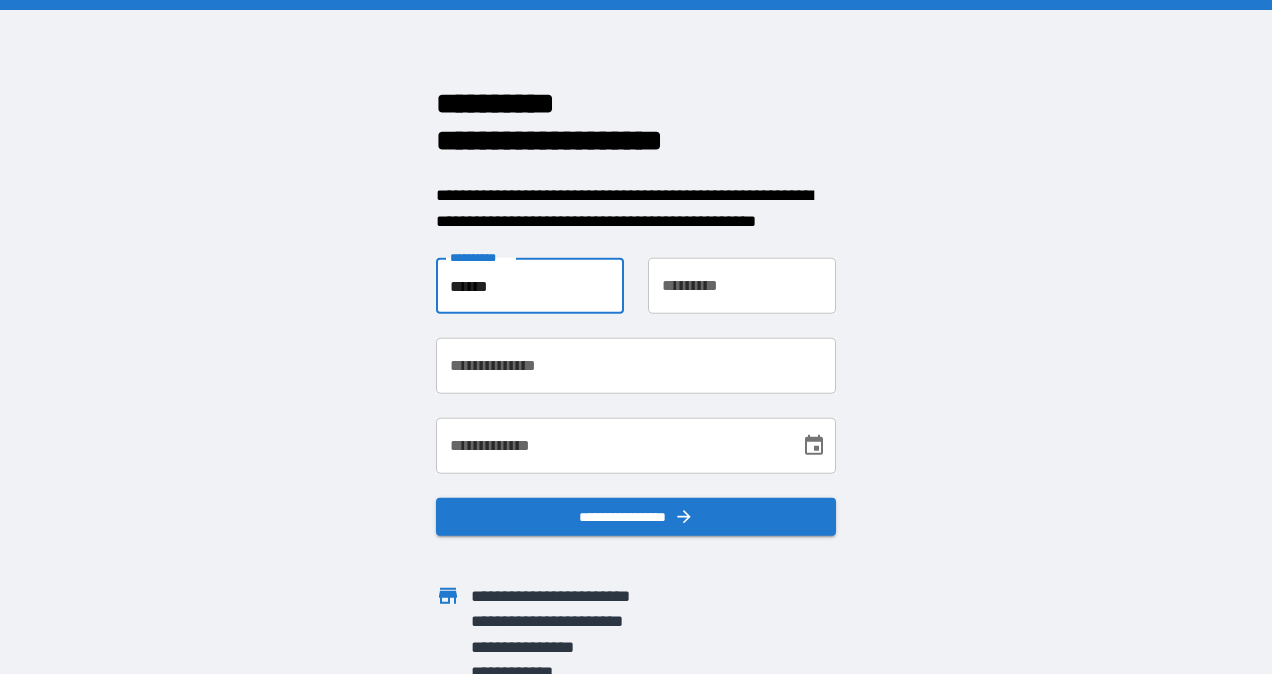 type on "***" 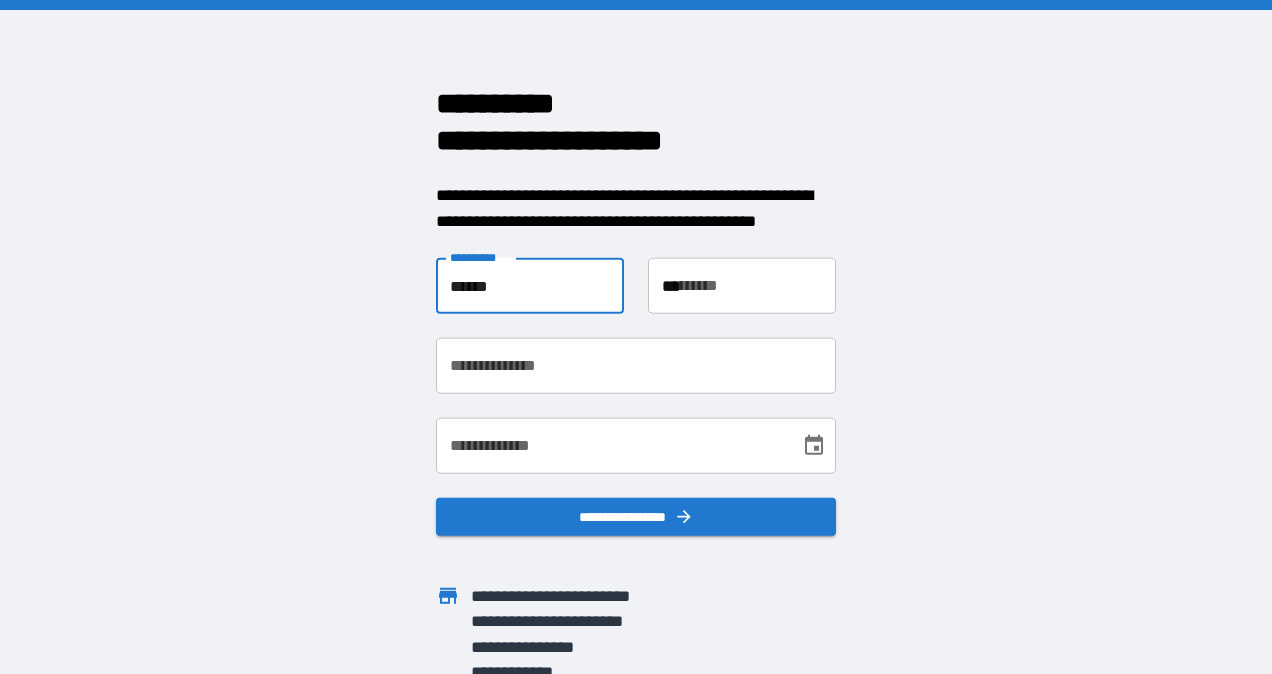 type on "**********" 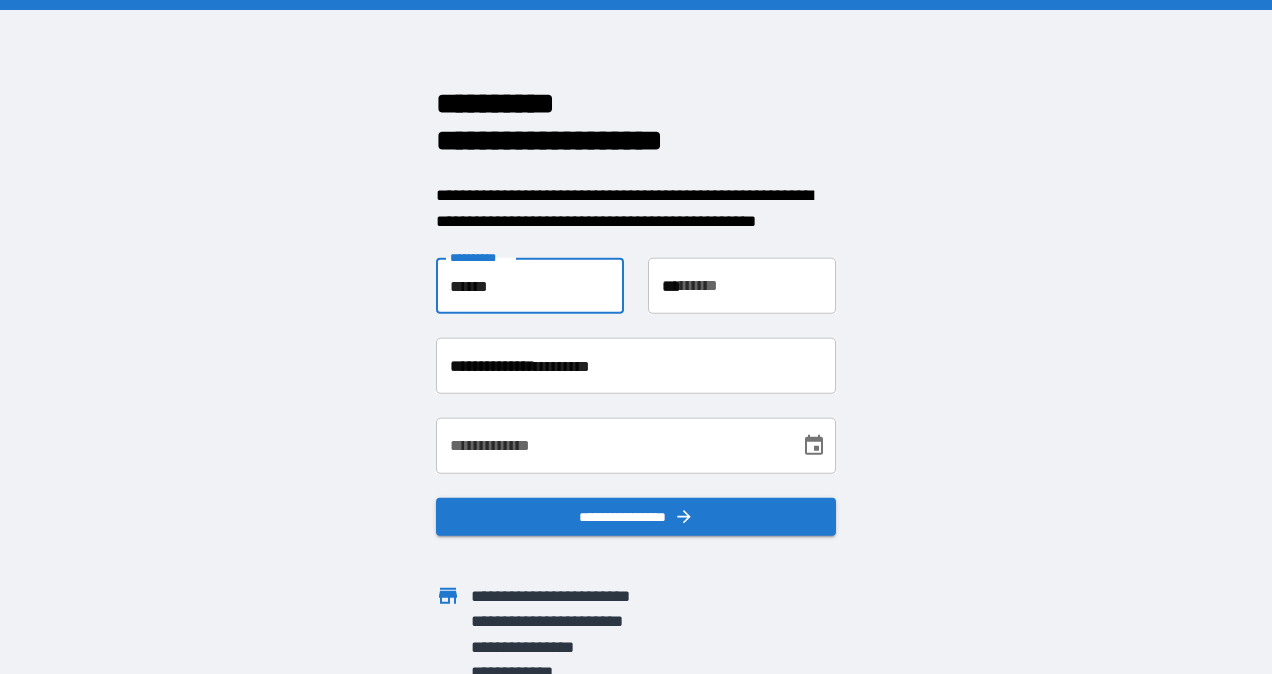 type on "**********" 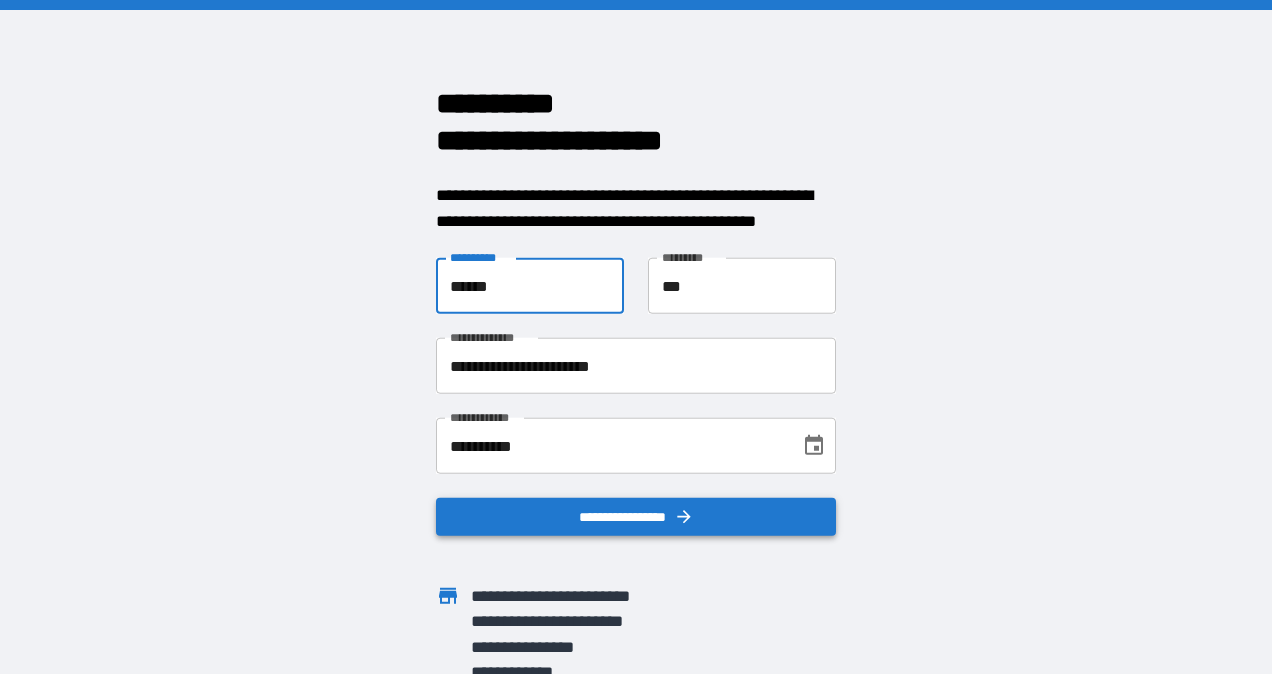 click on "**********" at bounding box center [636, 517] 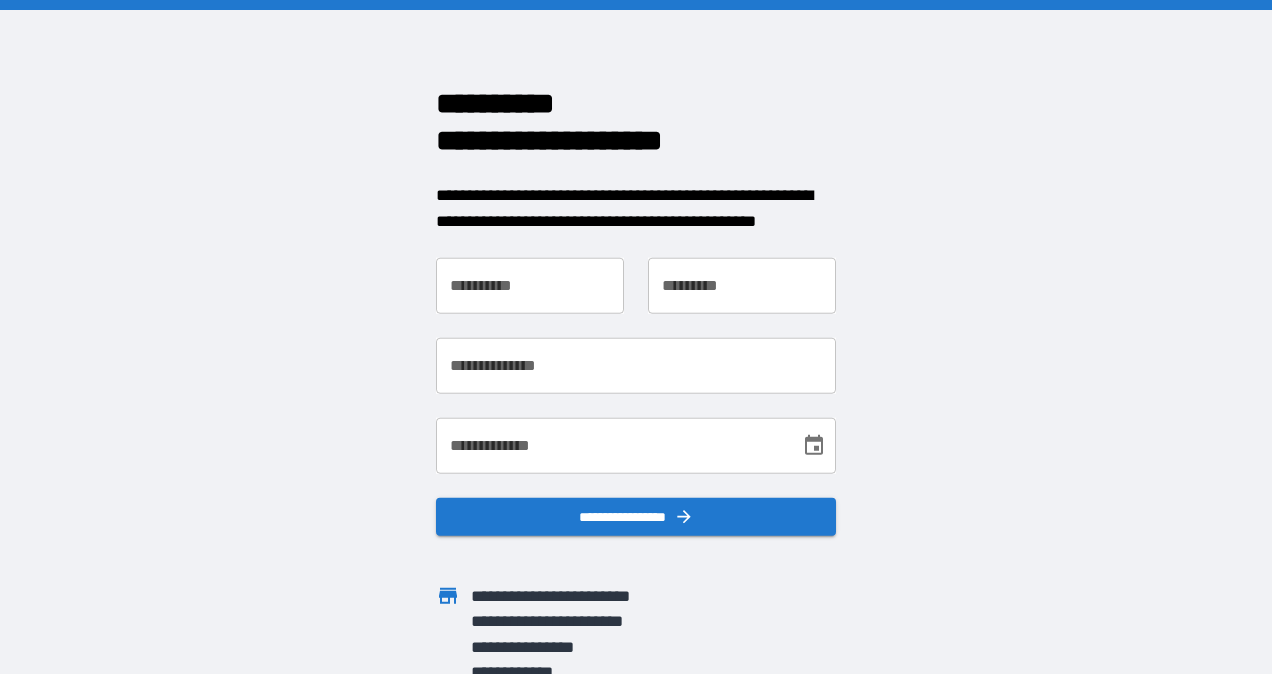 scroll, scrollTop: 0, scrollLeft: 0, axis: both 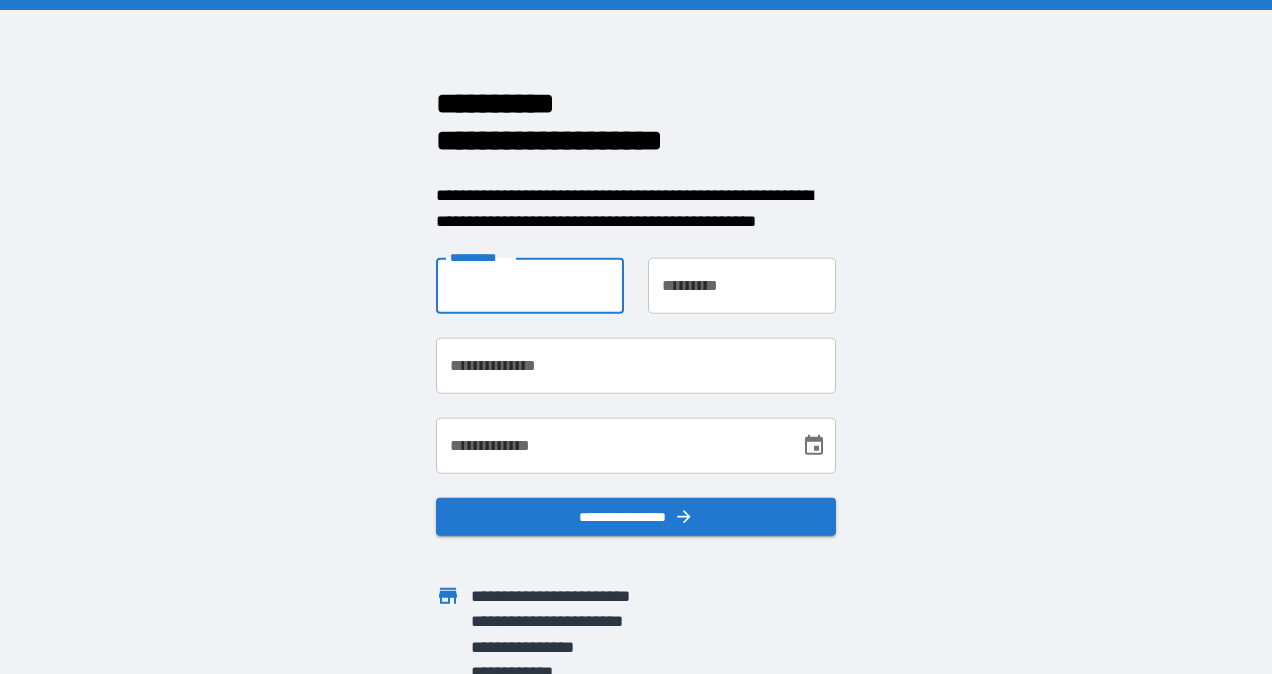 type on "******" 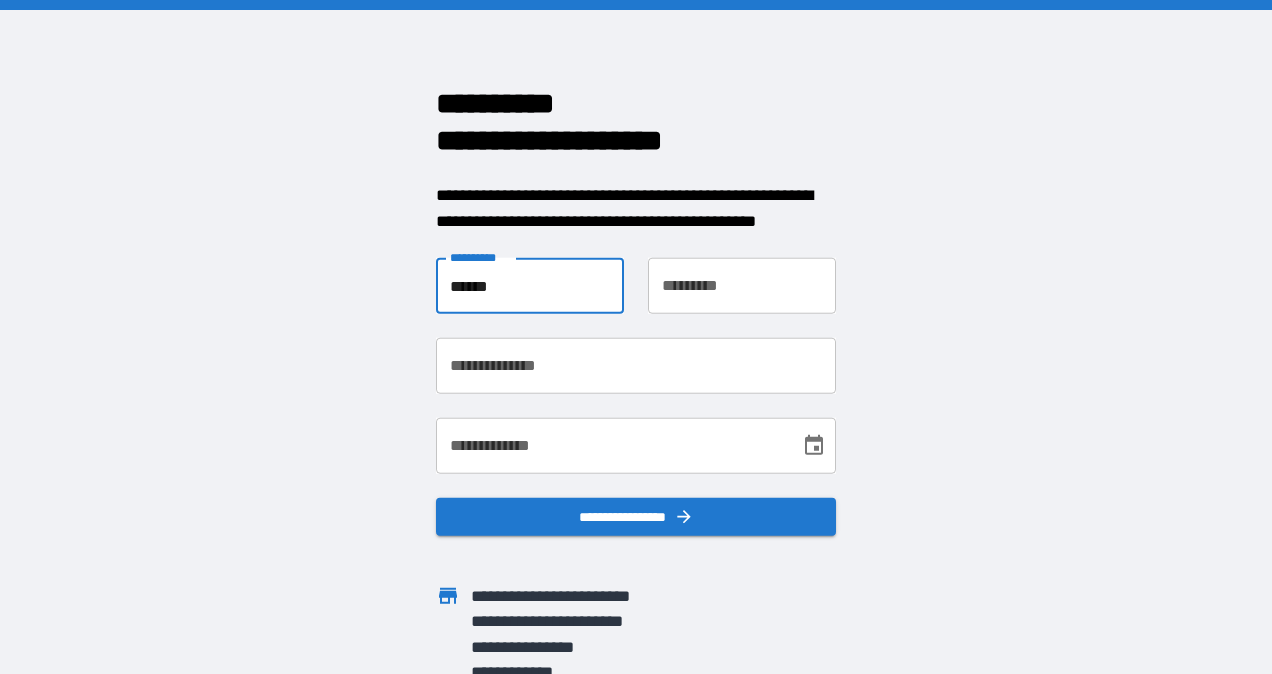 type on "***" 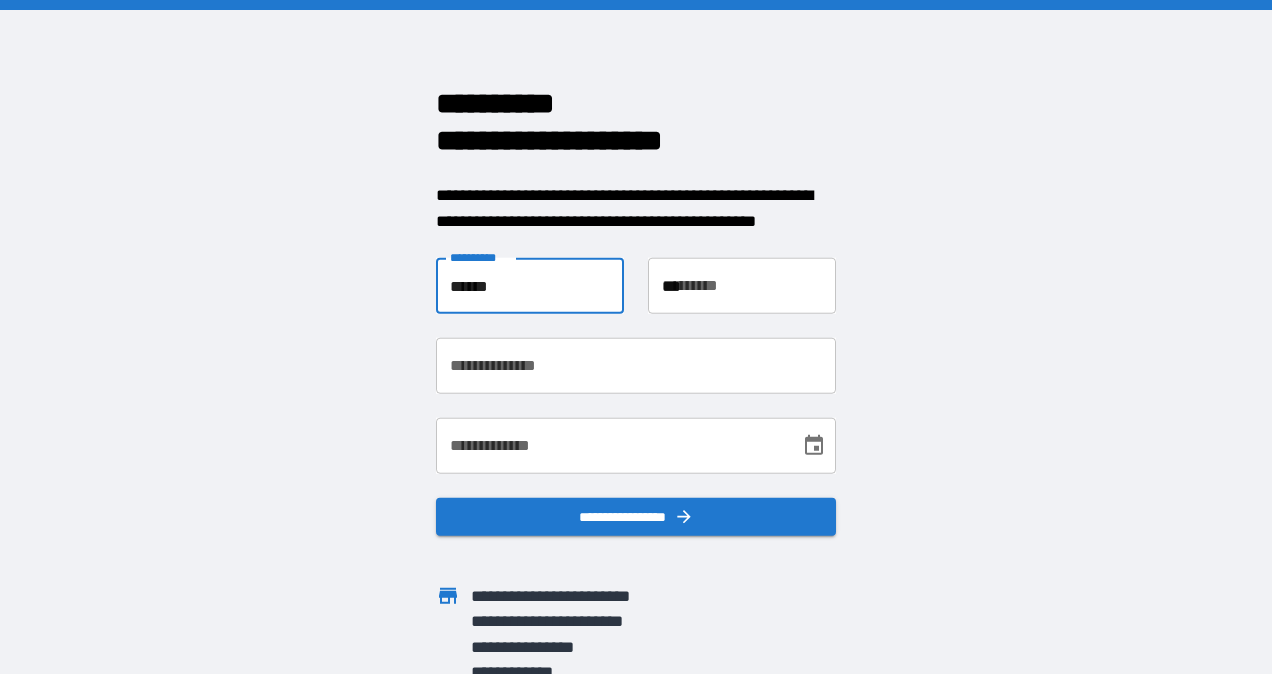 type on "**********" 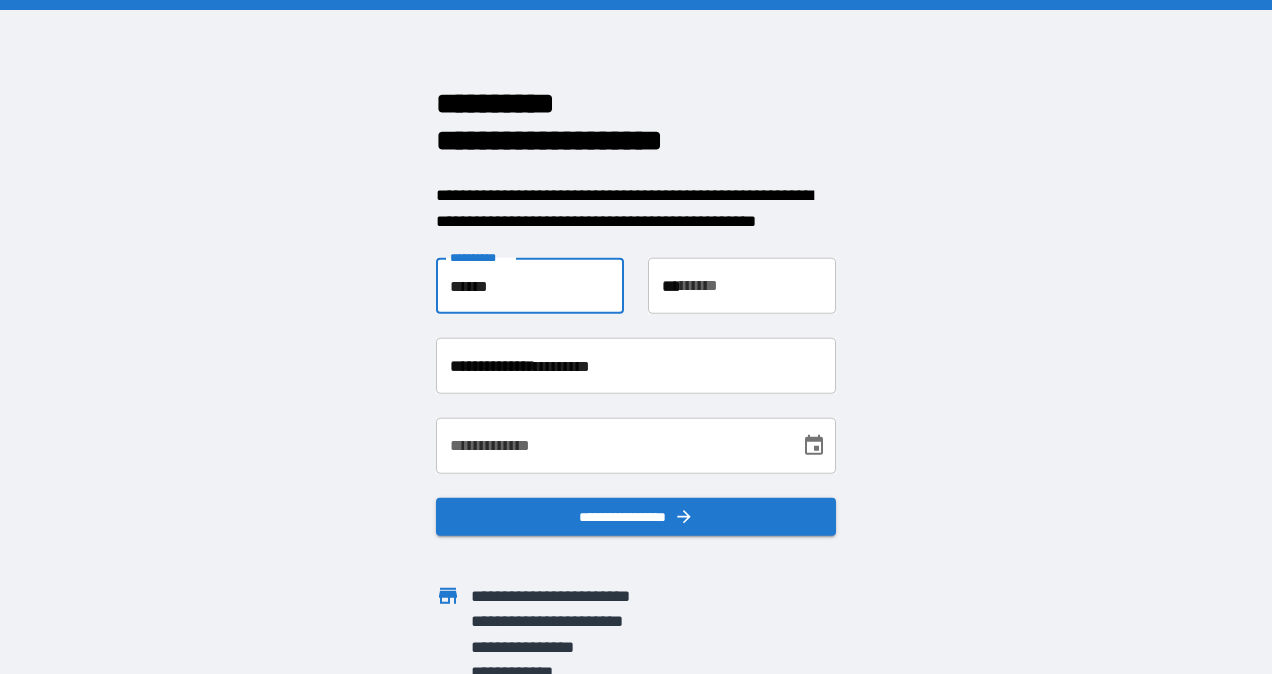 type on "**********" 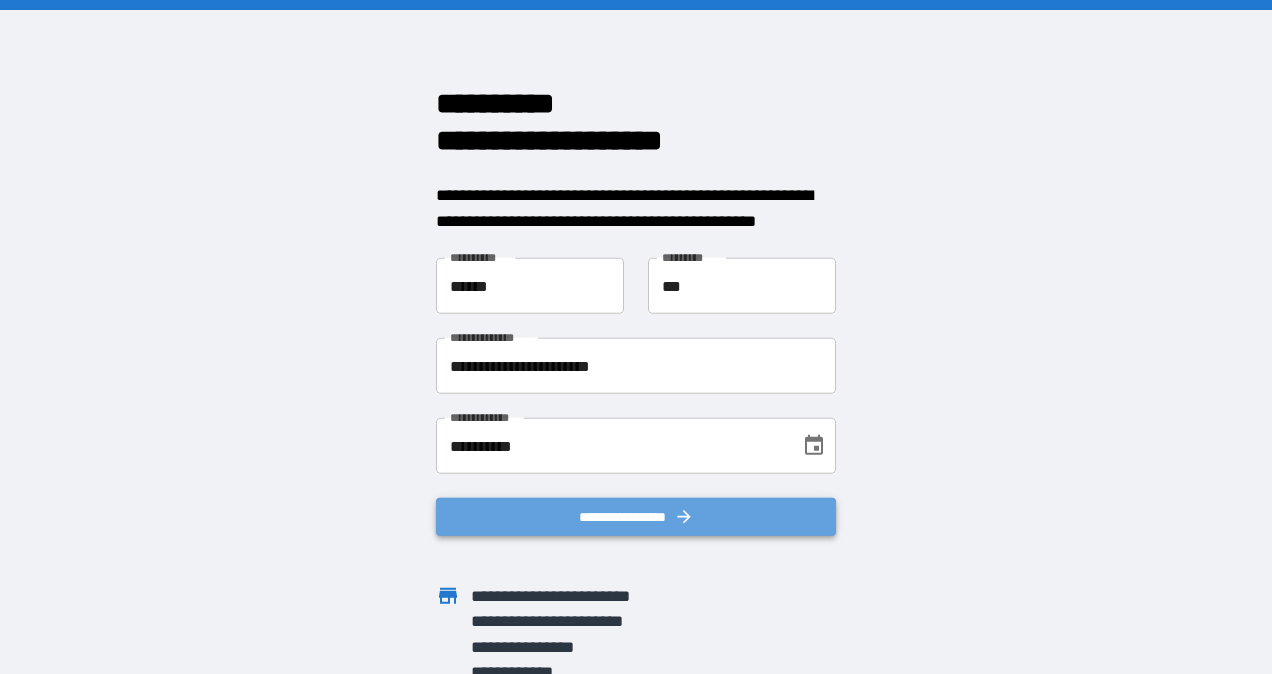 click on "**********" at bounding box center (636, 517) 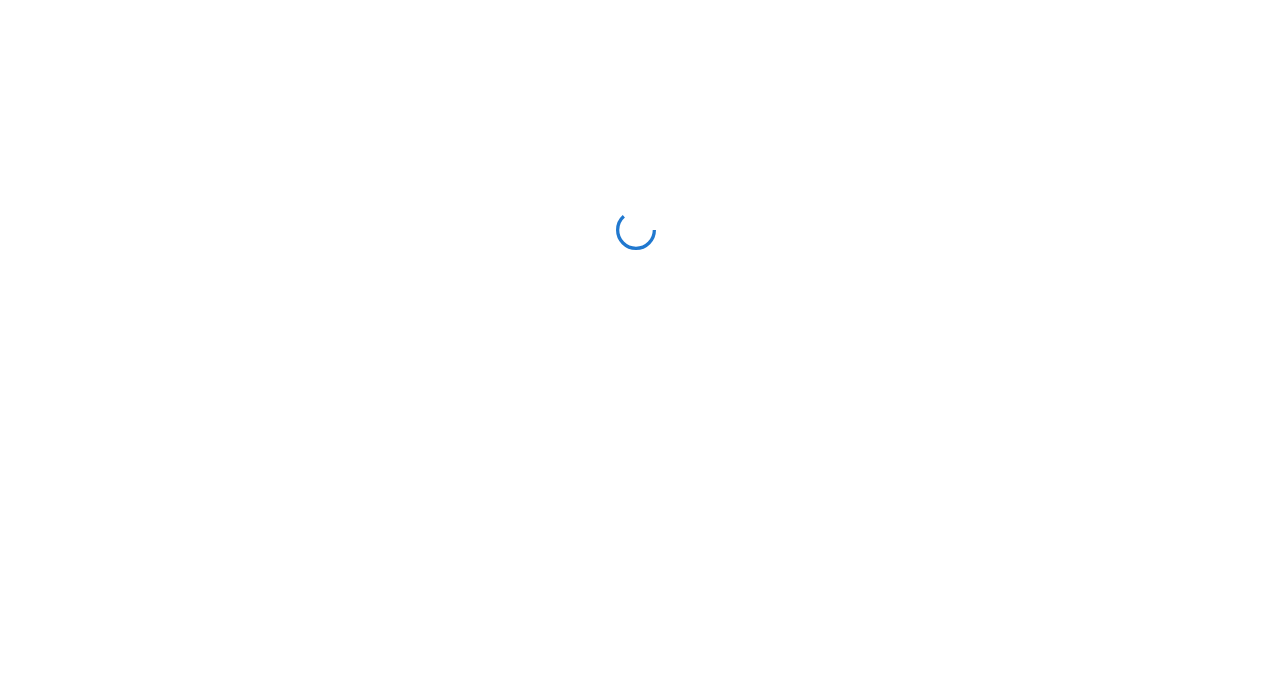 scroll, scrollTop: 0, scrollLeft: 0, axis: both 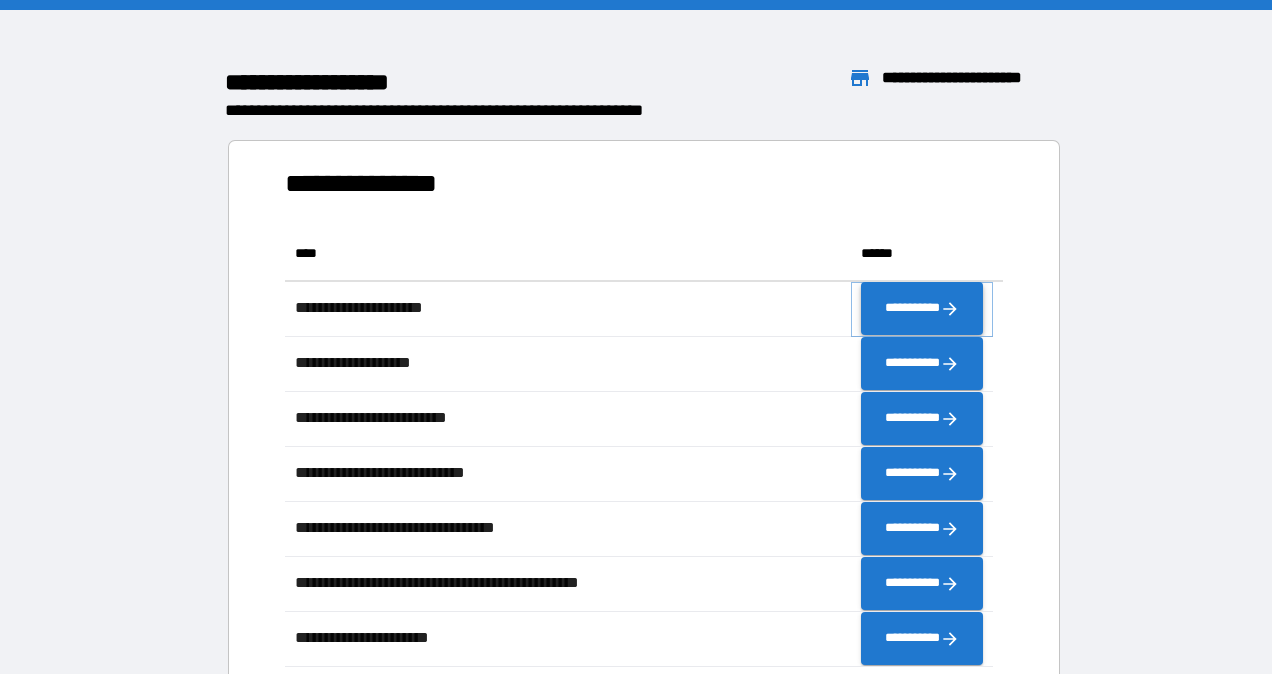 click on "**********" at bounding box center [922, 309] 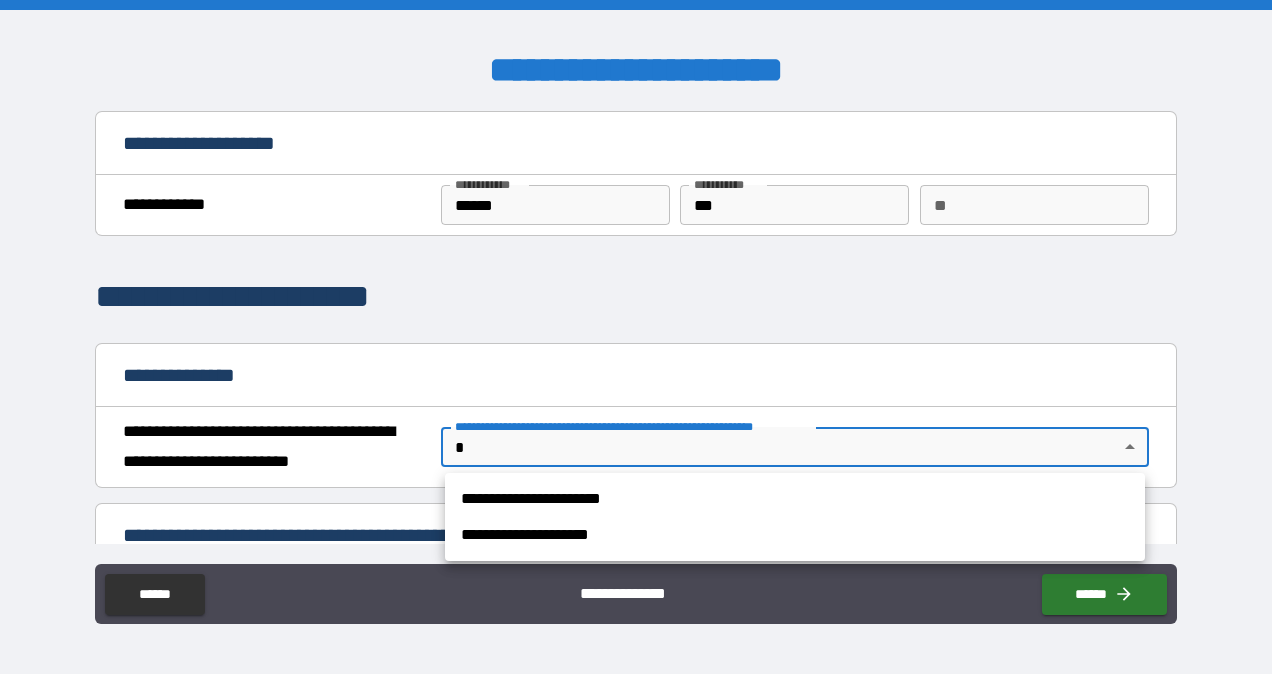 click on "**********" at bounding box center [636, 337] 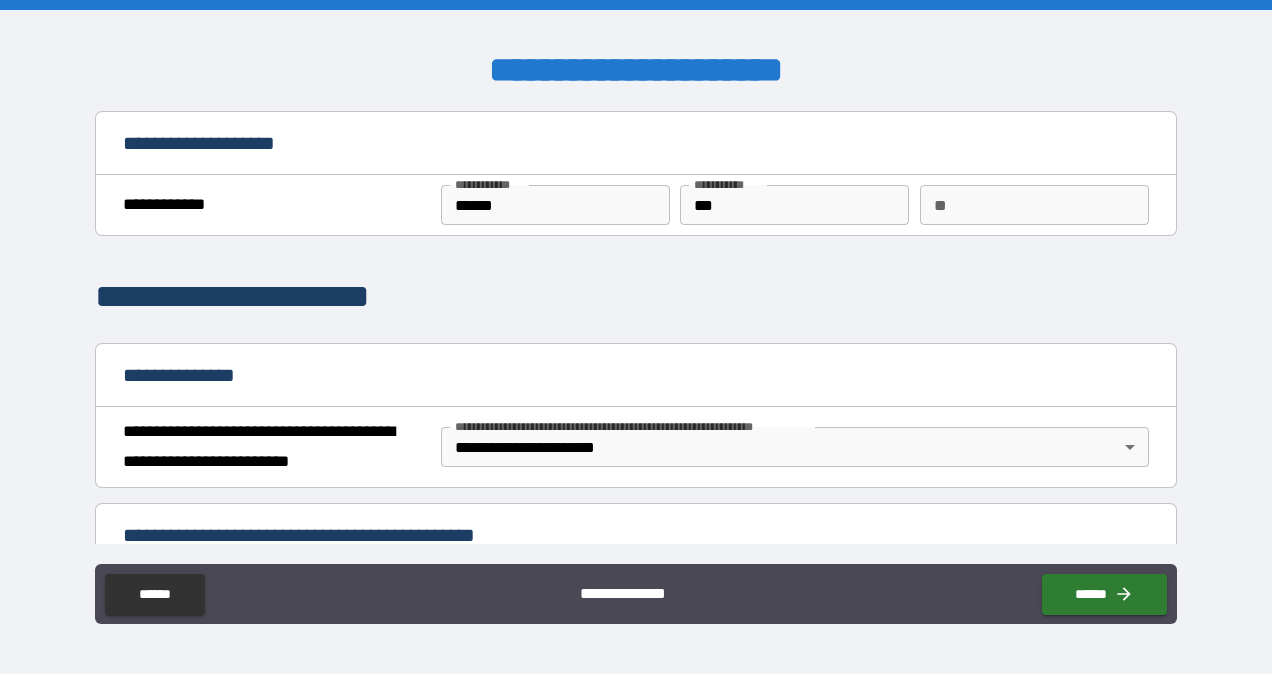 click on "**********" at bounding box center (636, 339) 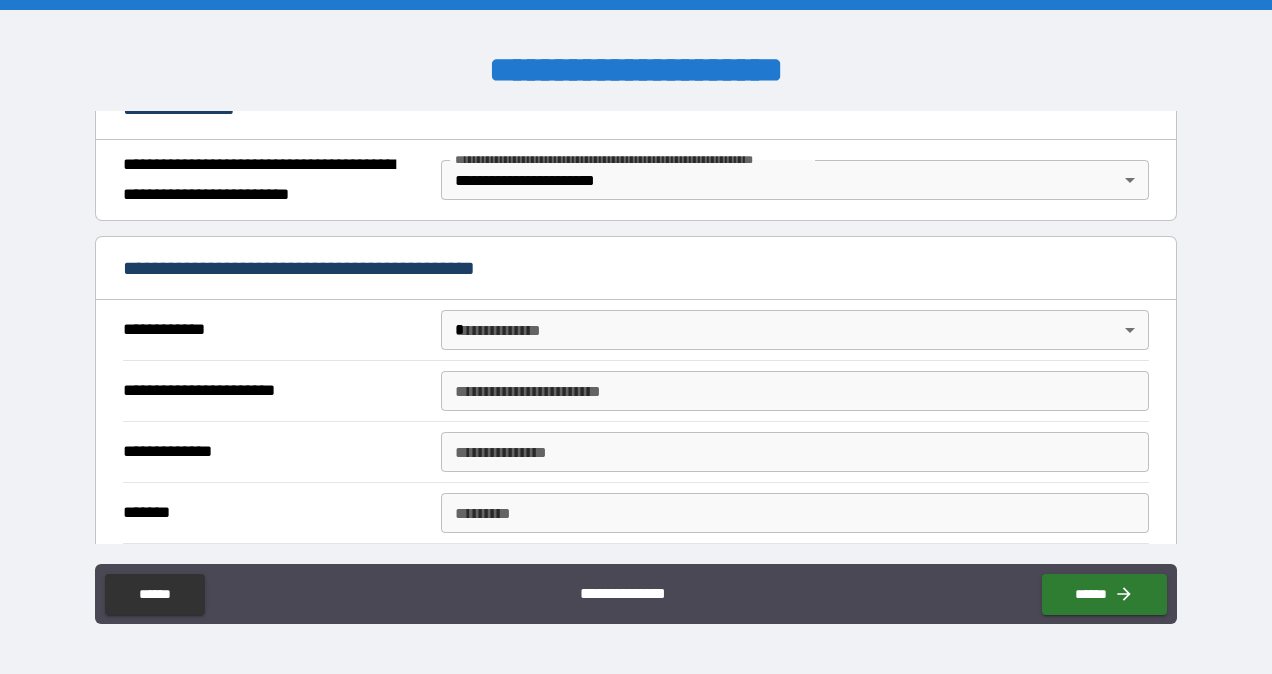 scroll, scrollTop: 276, scrollLeft: 0, axis: vertical 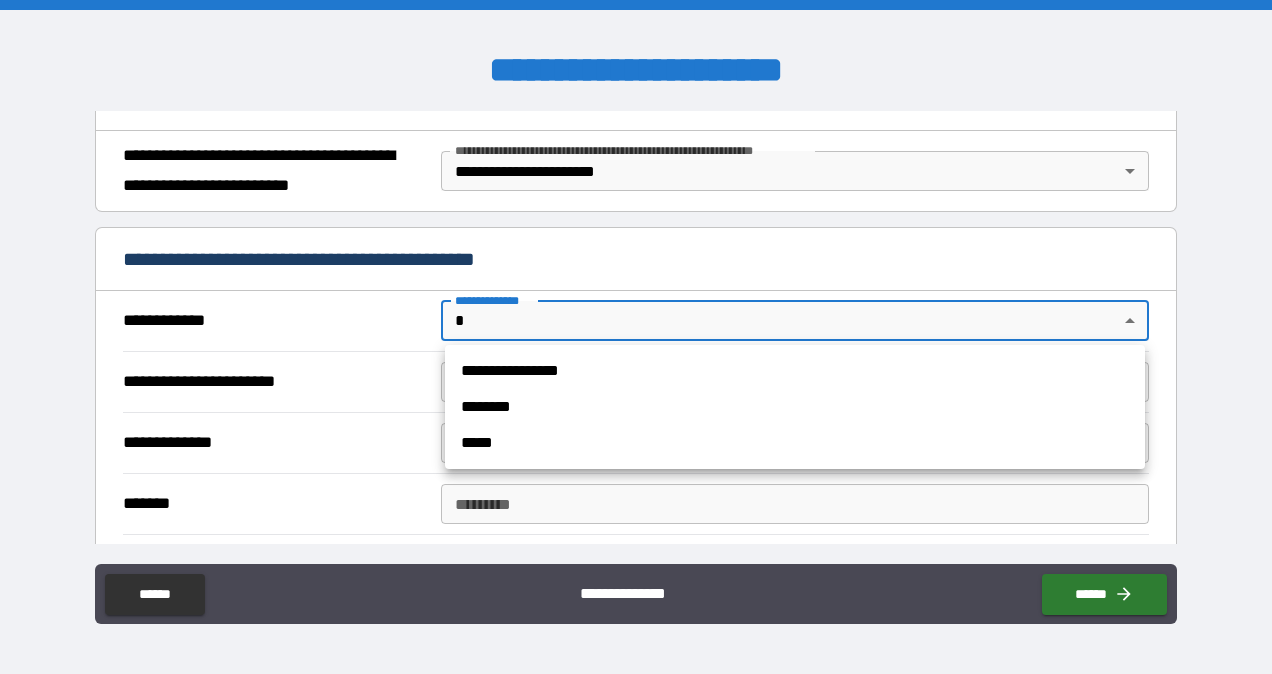 click on "**********" at bounding box center (636, 337) 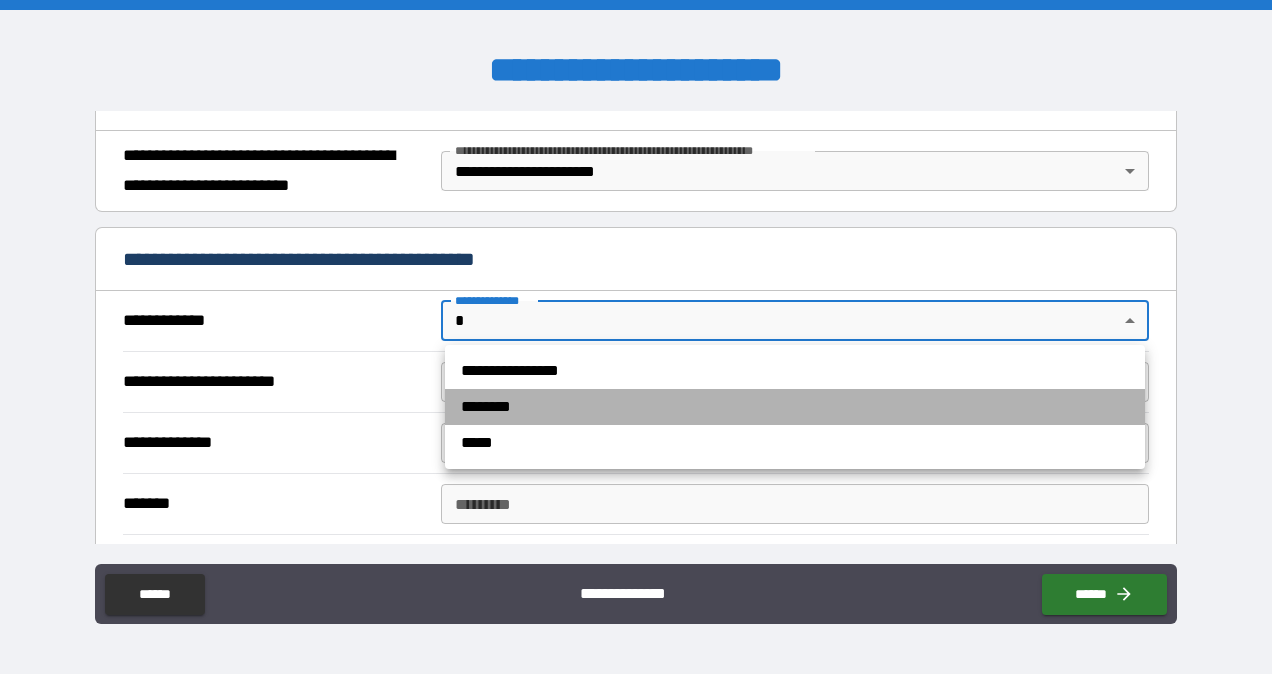 click on "********" at bounding box center [795, 407] 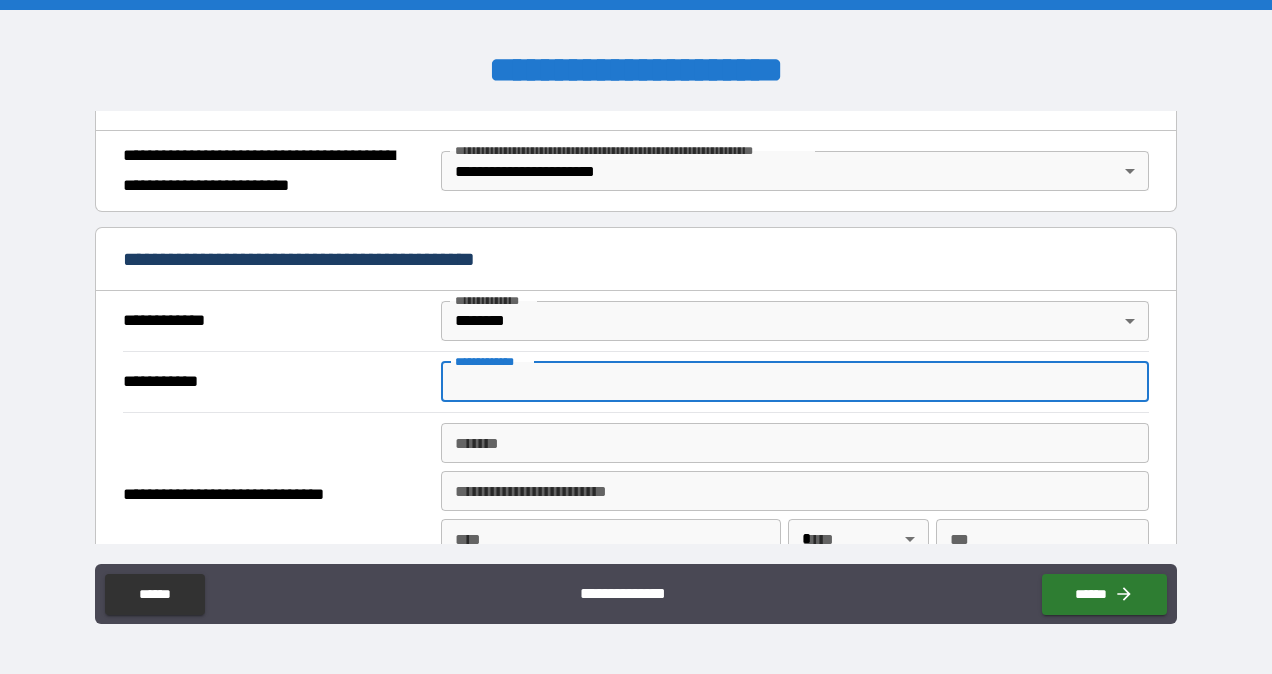 click on "**********" at bounding box center [794, 382] 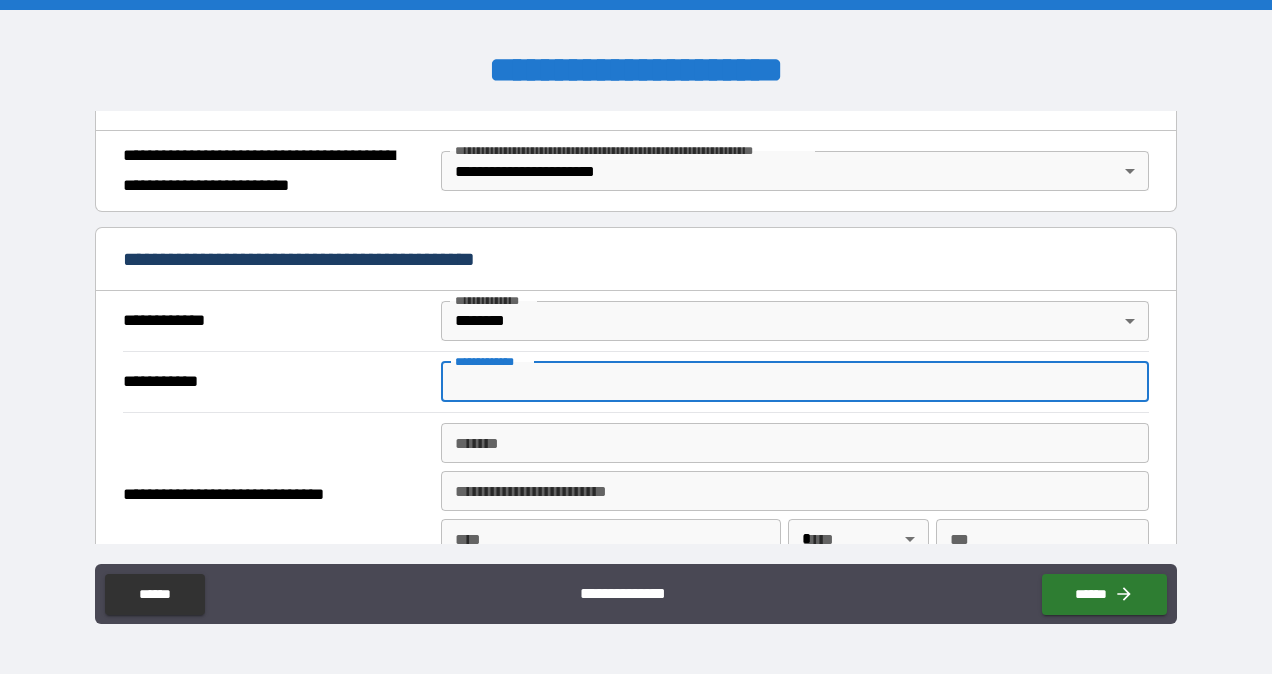 click on "**********" at bounding box center [636, 339] 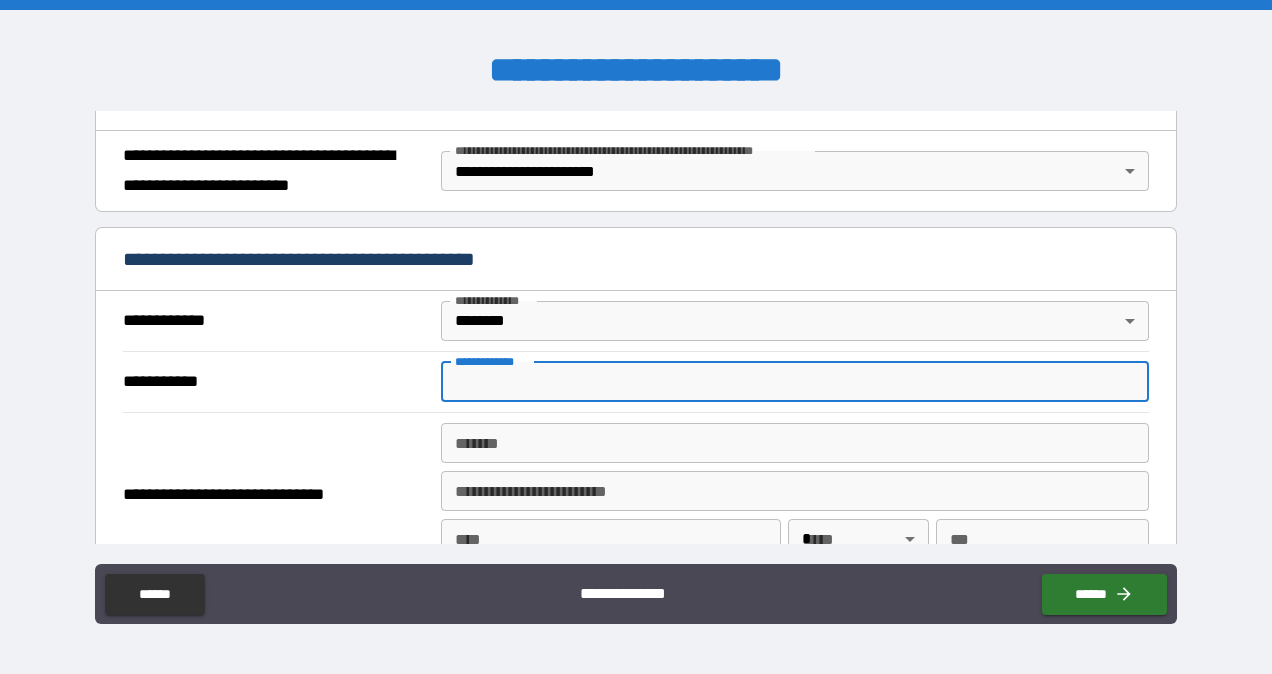 click on "**********" at bounding box center [794, 382] 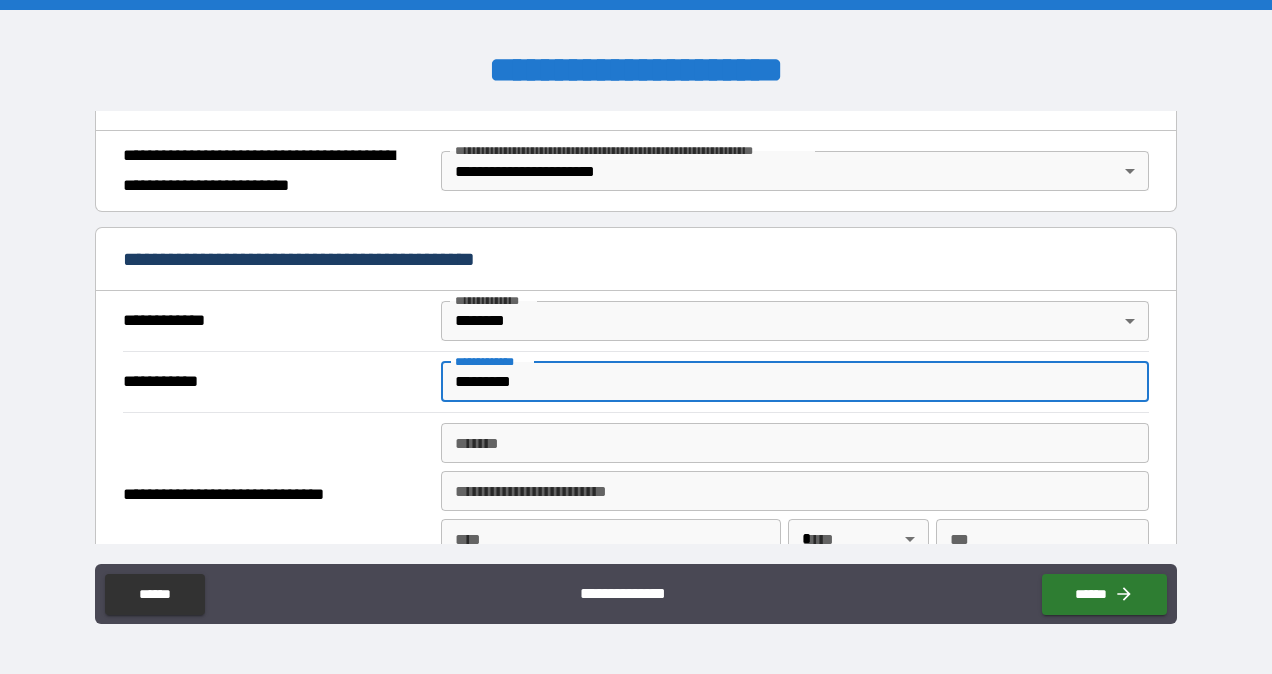 type on "*********" 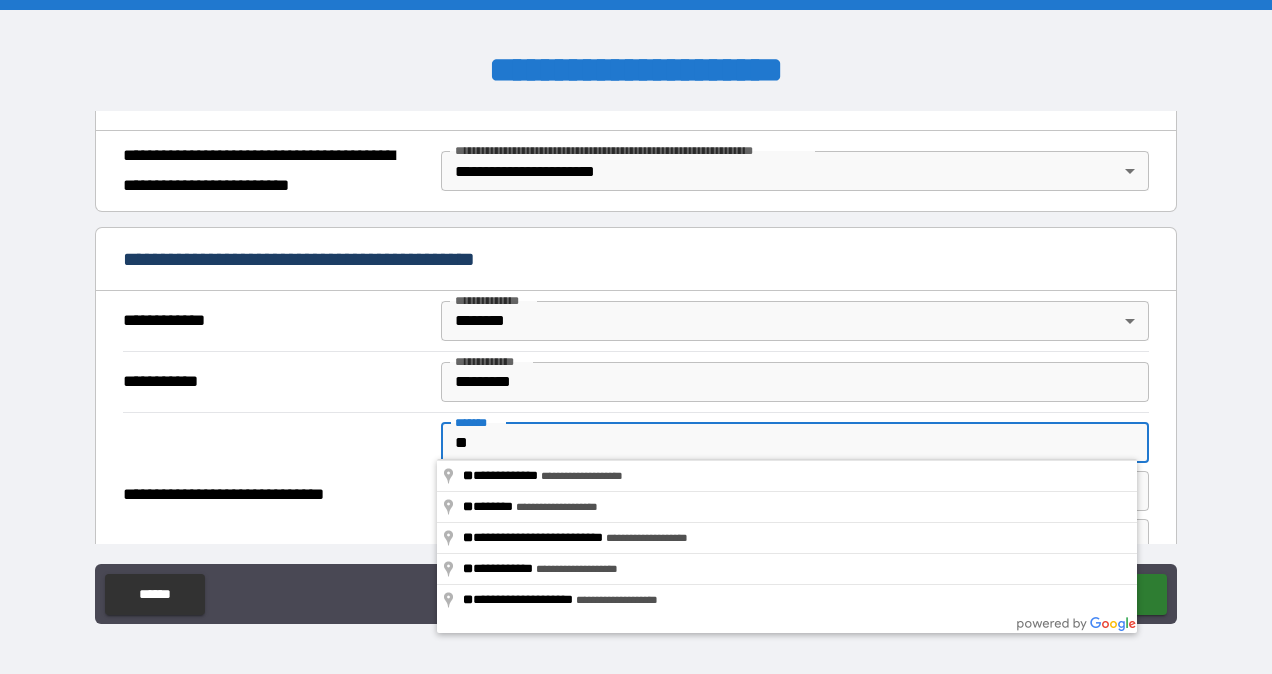 type on "**********" 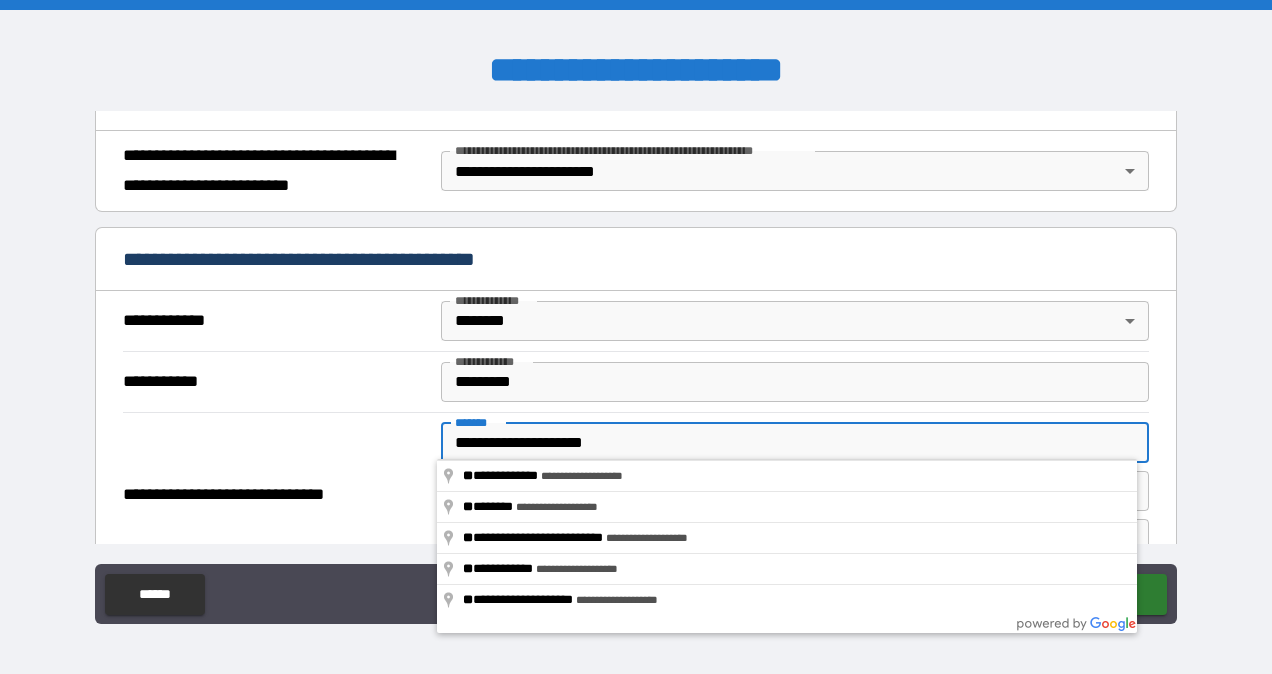 type on "**********" 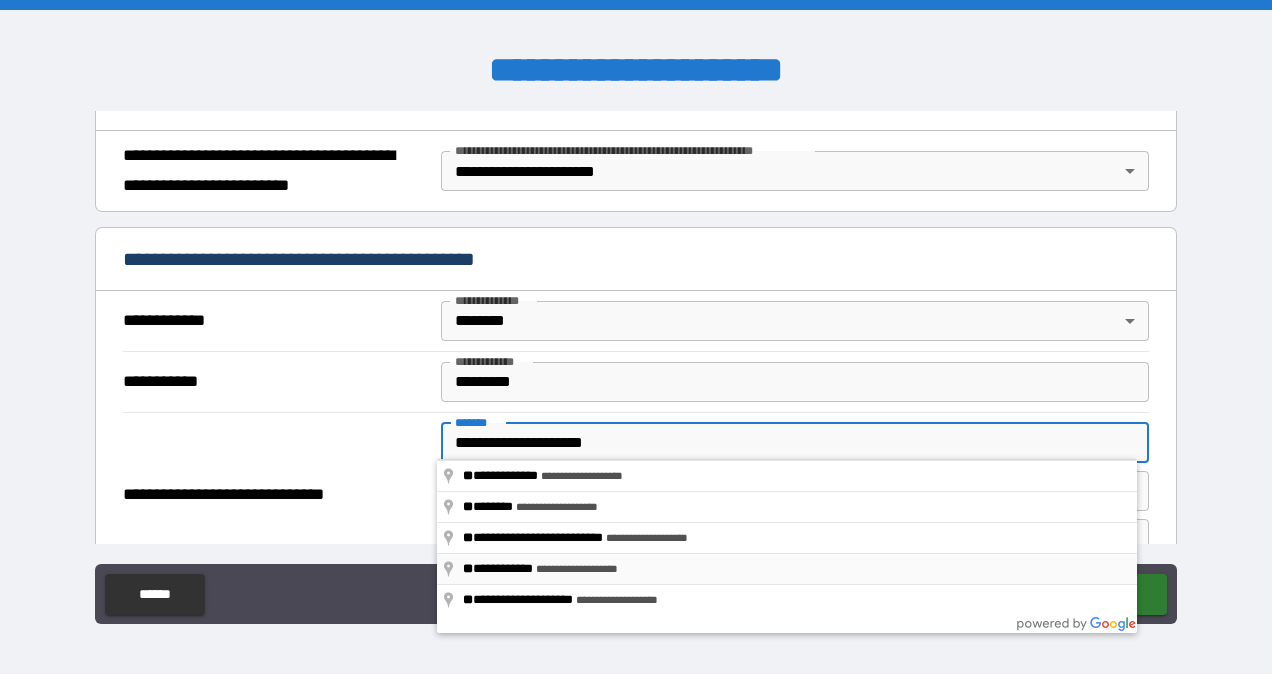 type on "**********" 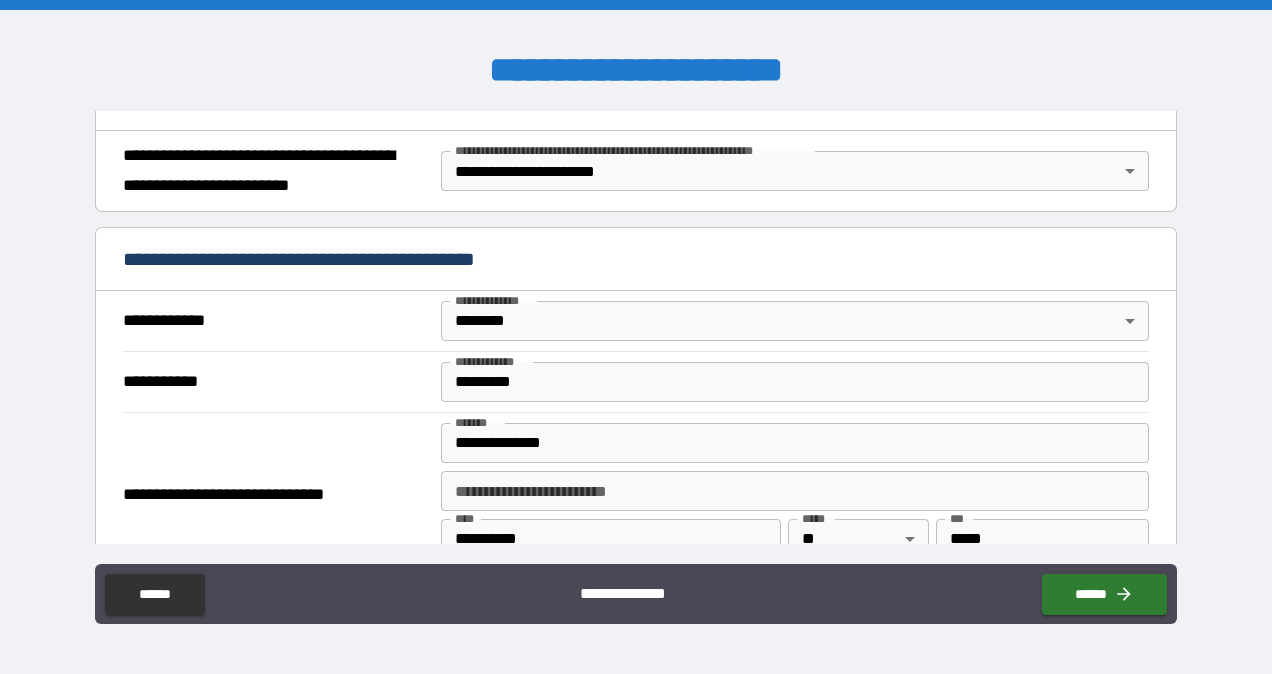 click on "**********" at bounding box center [636, 339] 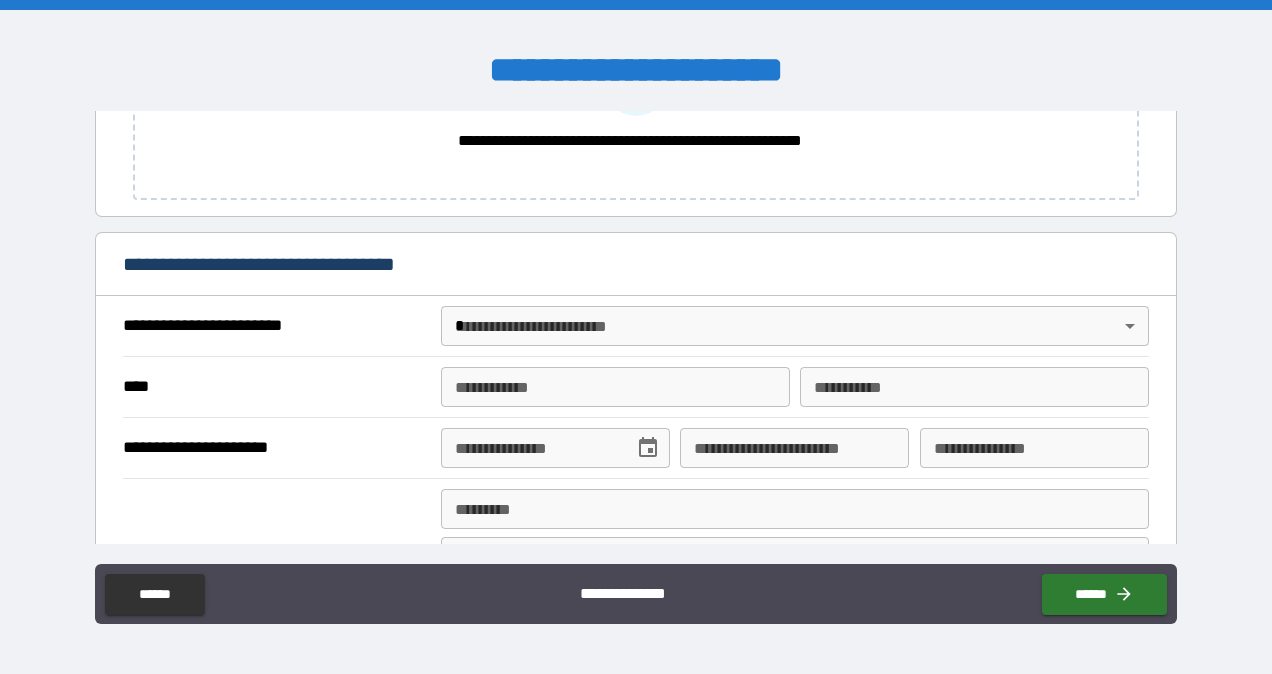 scroll, scrollTop: 932, scrollLeft: 0, axis: vertical 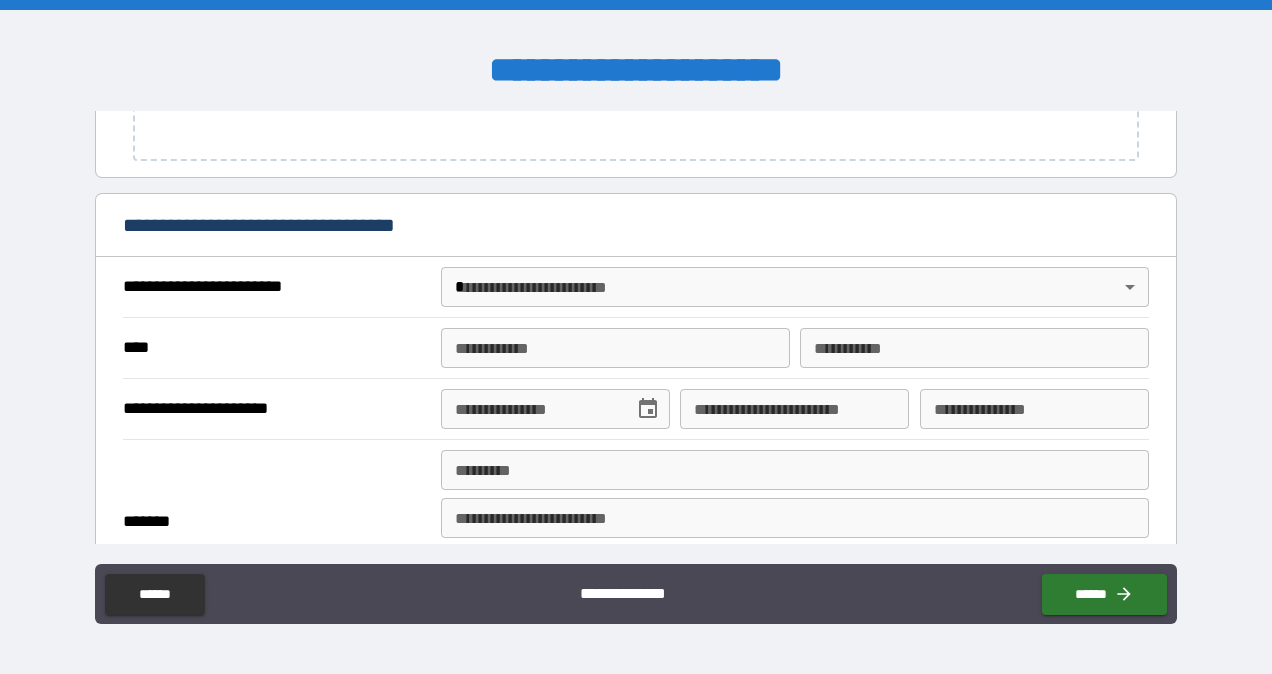 click on "**********" at bounding box center (636, 337) 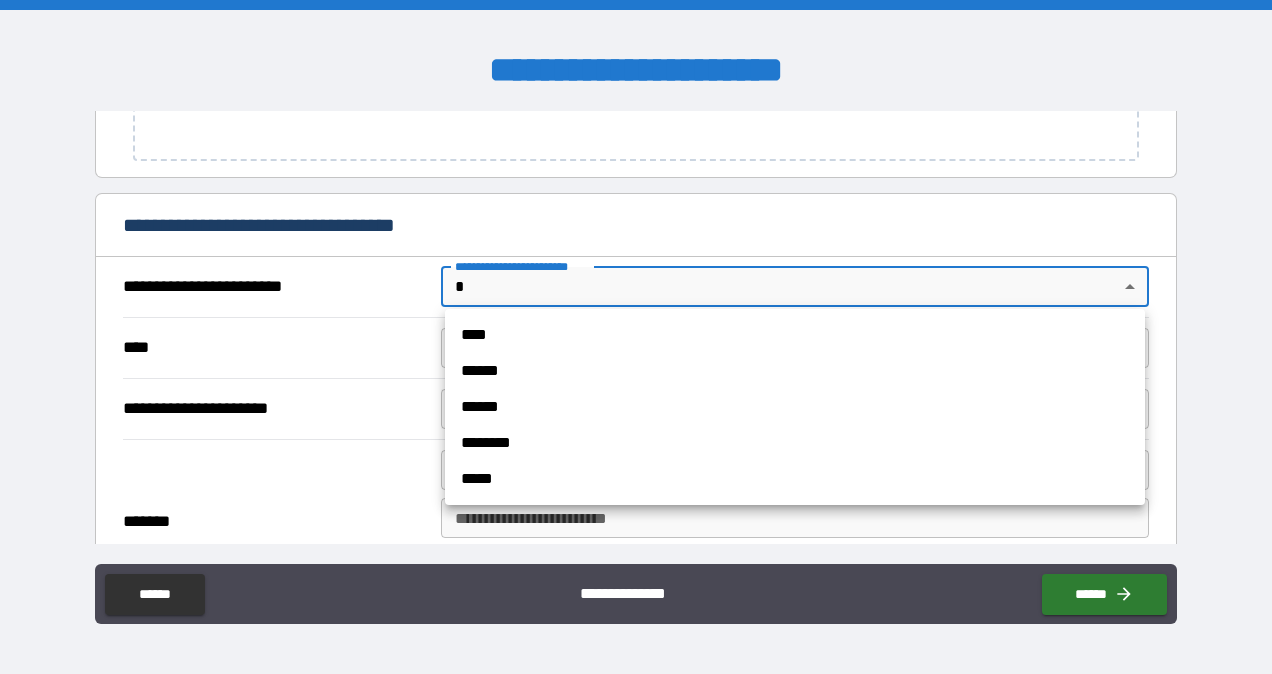 click on "*****" at bounding box center (795, 479) 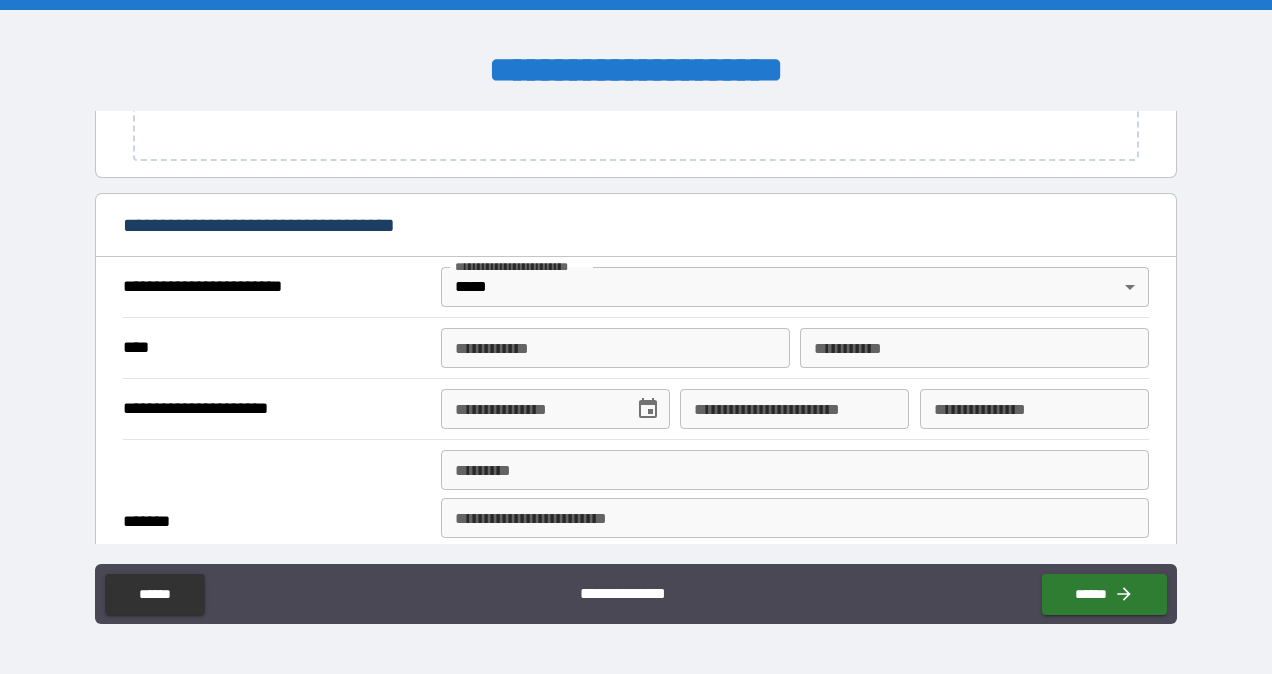 click on "**********" at bounding box center [636, 339] 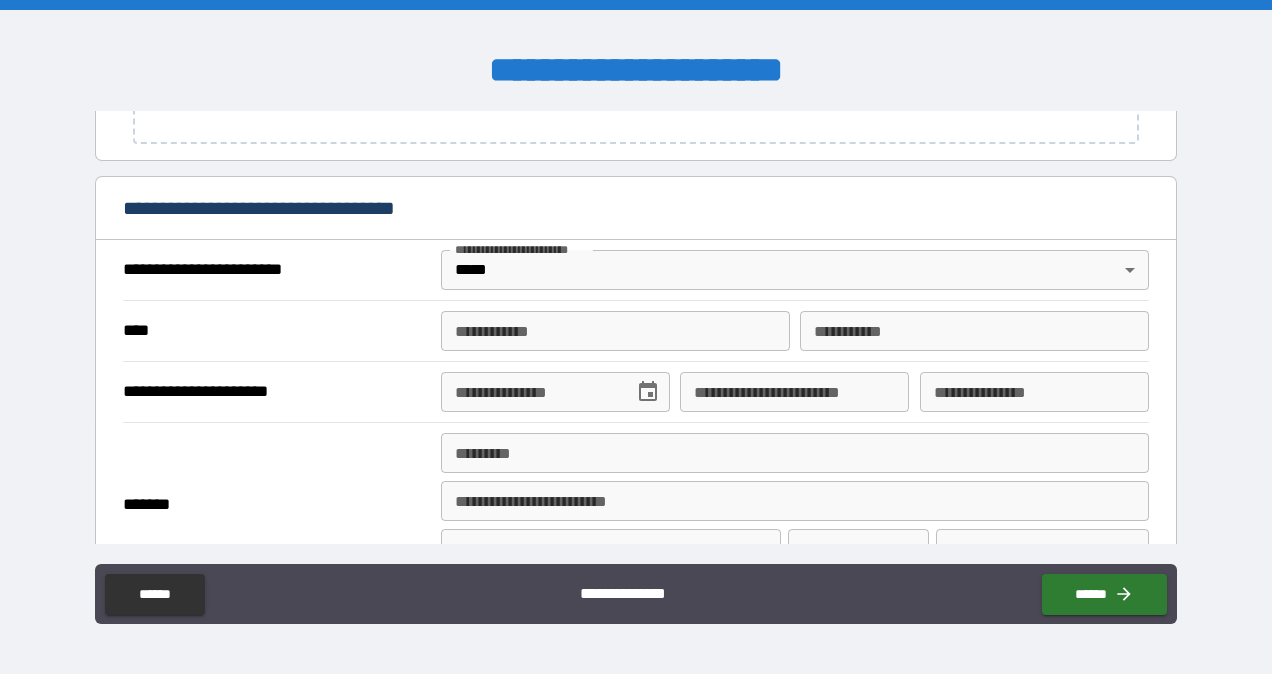 scroll, scrollTop: 951, scrollLeft: 0, axis: vertical 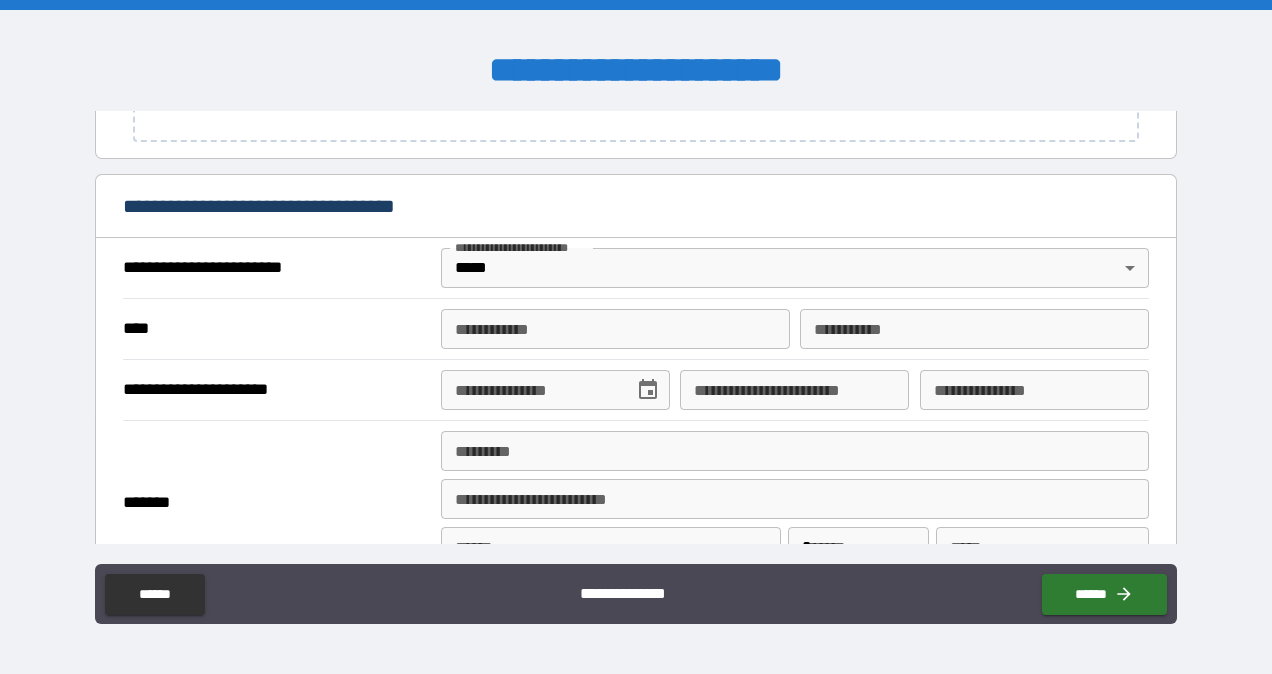 click on "**********" at bounding box center [636, 337] 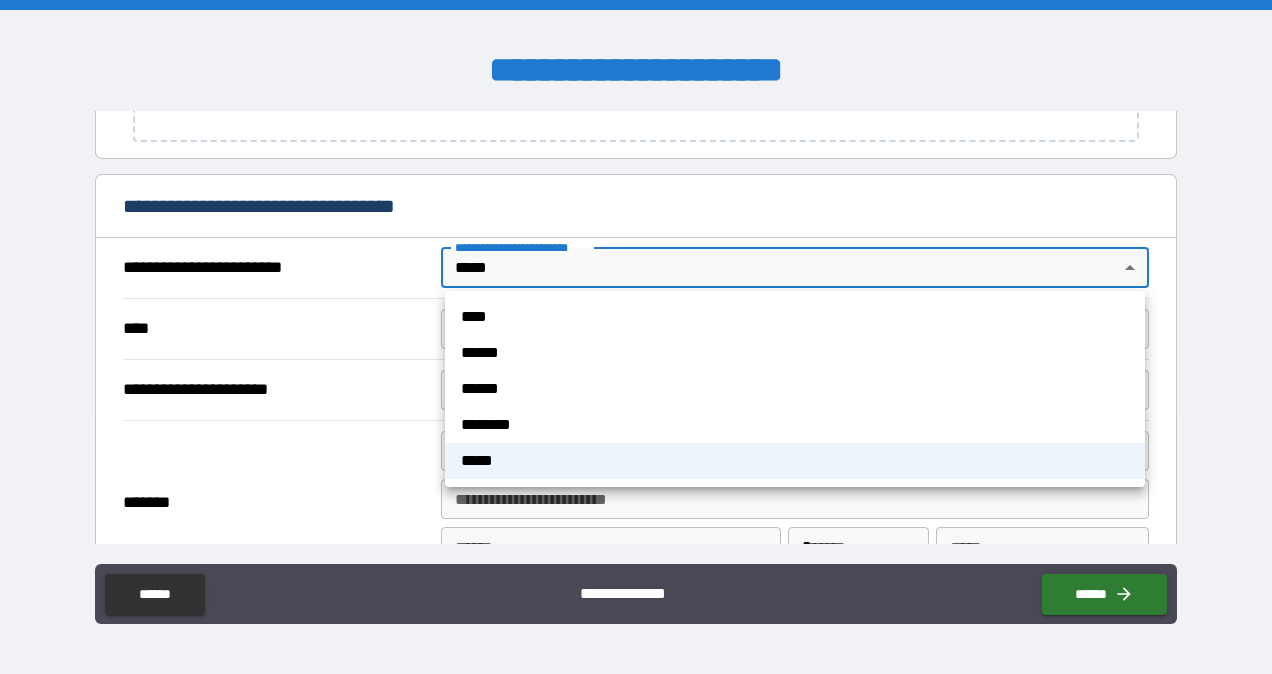 click on "****" at bounding box center (795, 317) 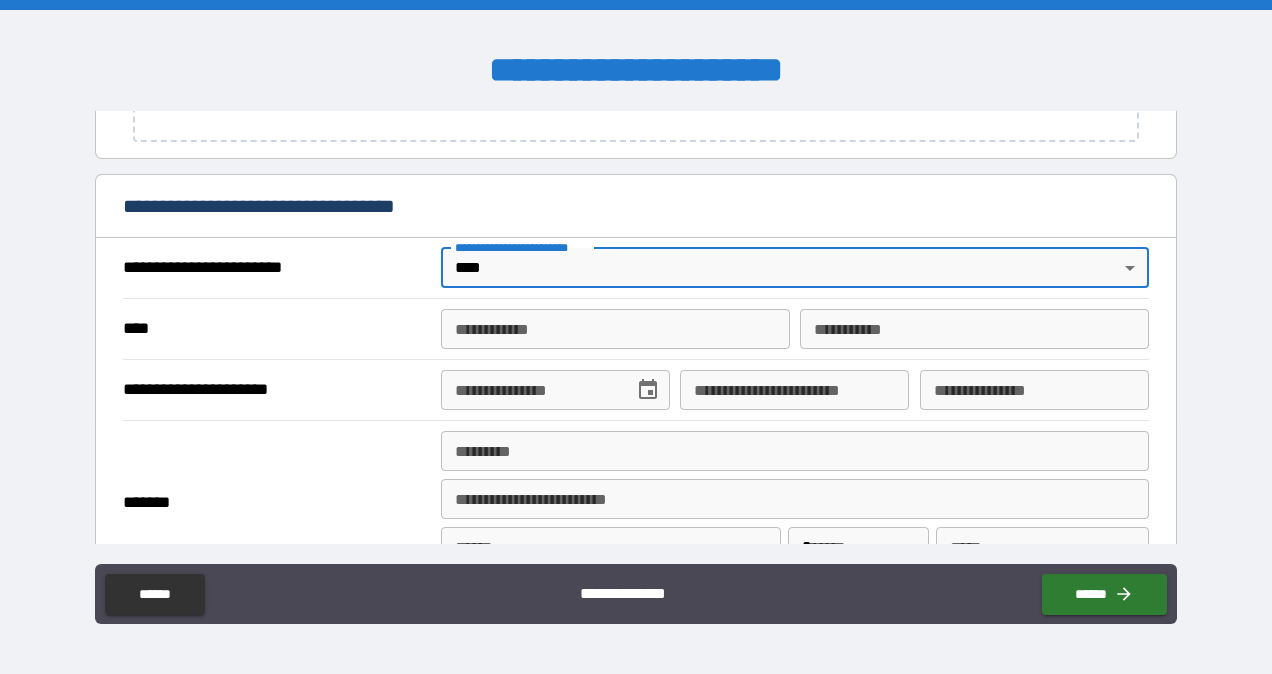 click on "**********" at bounding box center (615, 329) 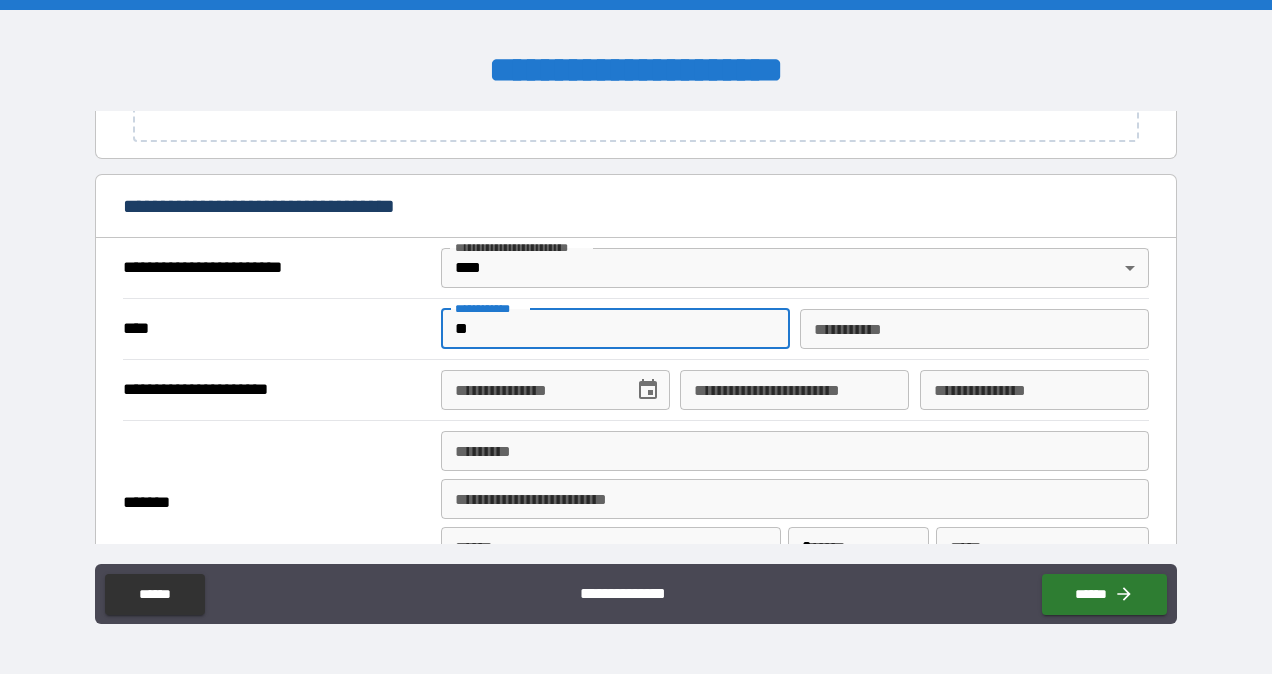 type on "******" 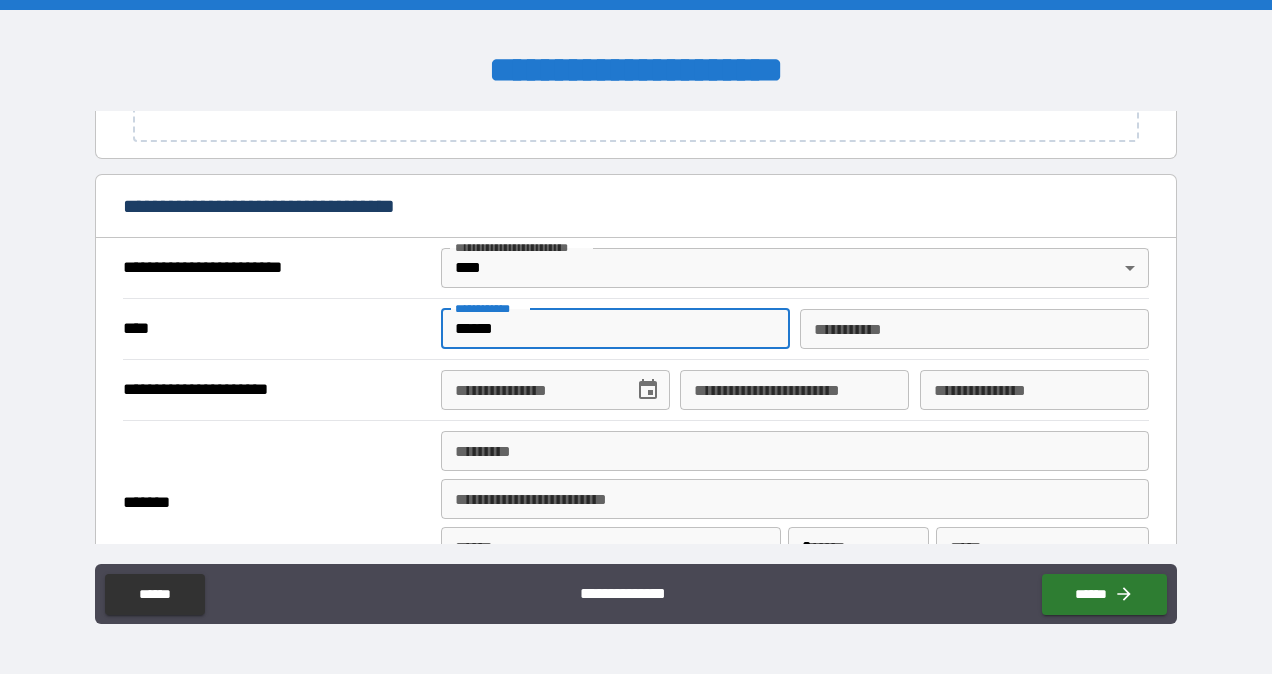 type on "***" 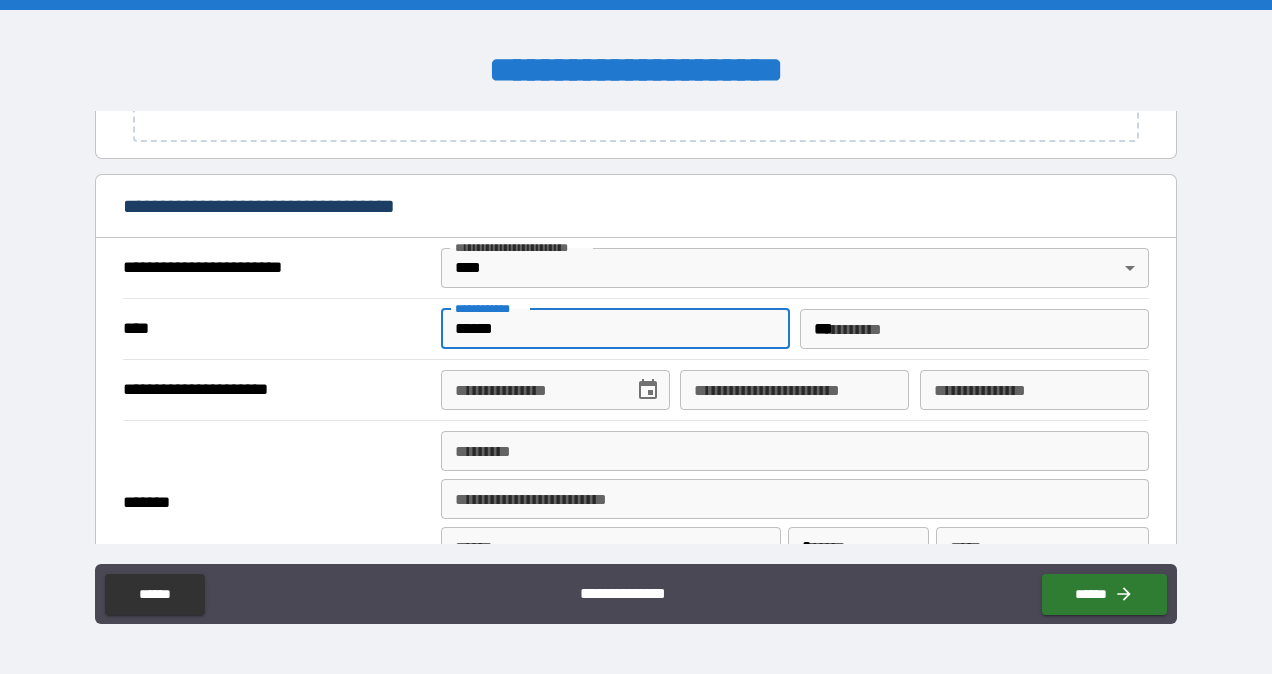 type on "**********" 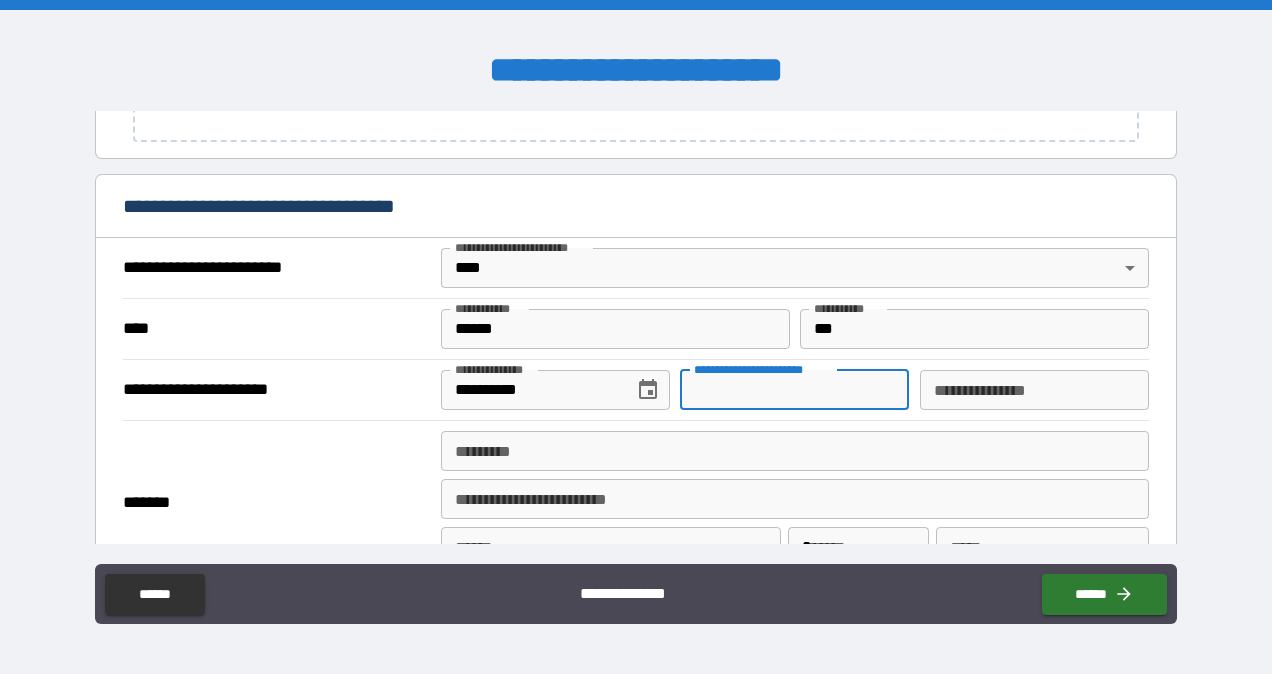 click on "**********" at bounding box center [794, 390] 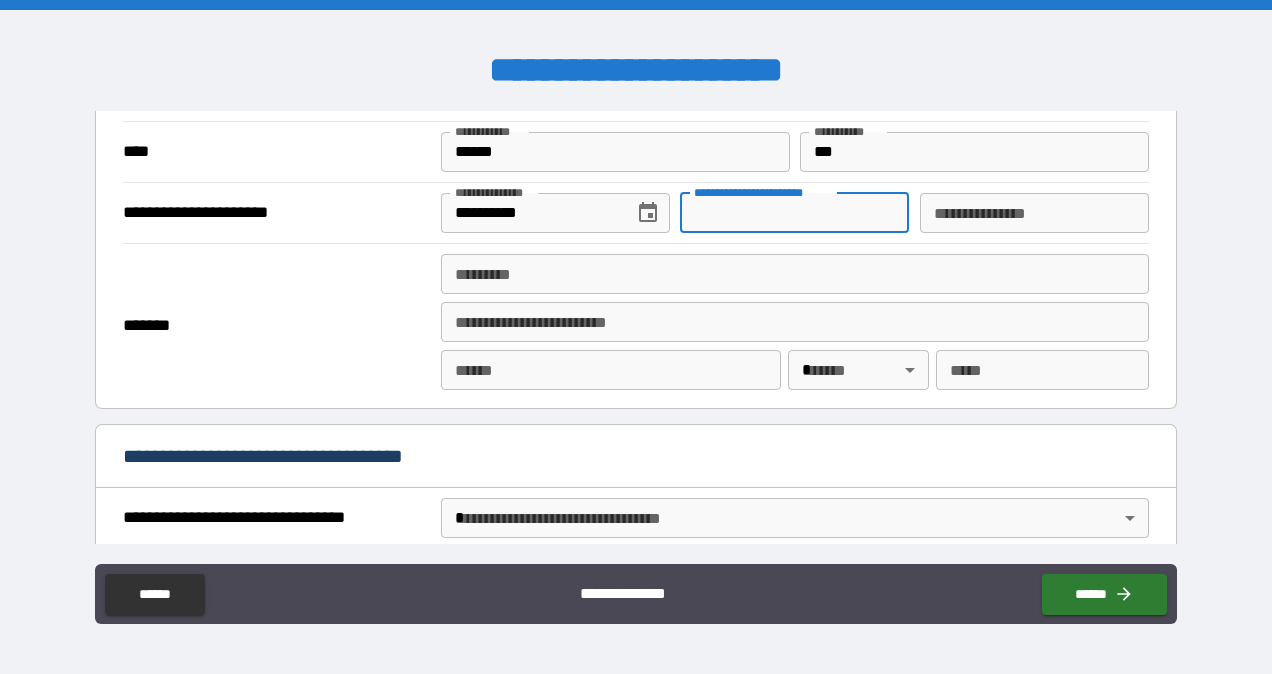 scroll, scrollTop: 1129, scrollLeft: 0, axis: vertical 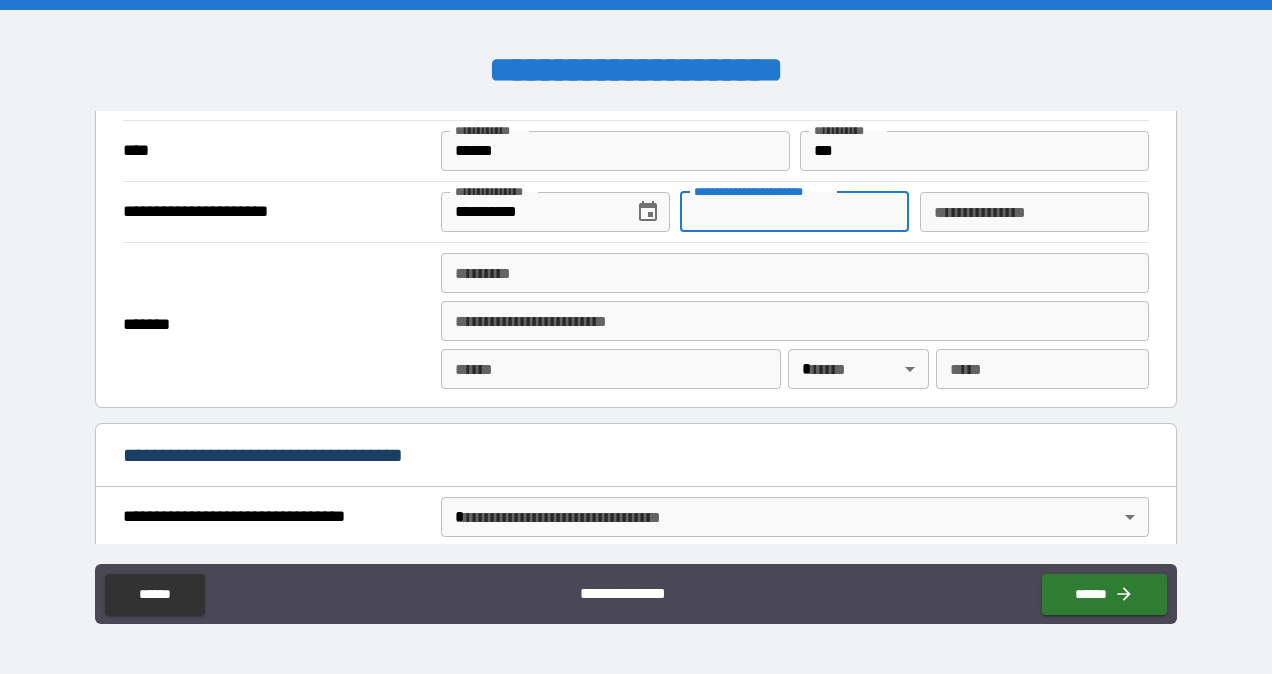 click on "*******   *" at bounding box center [794, 273] 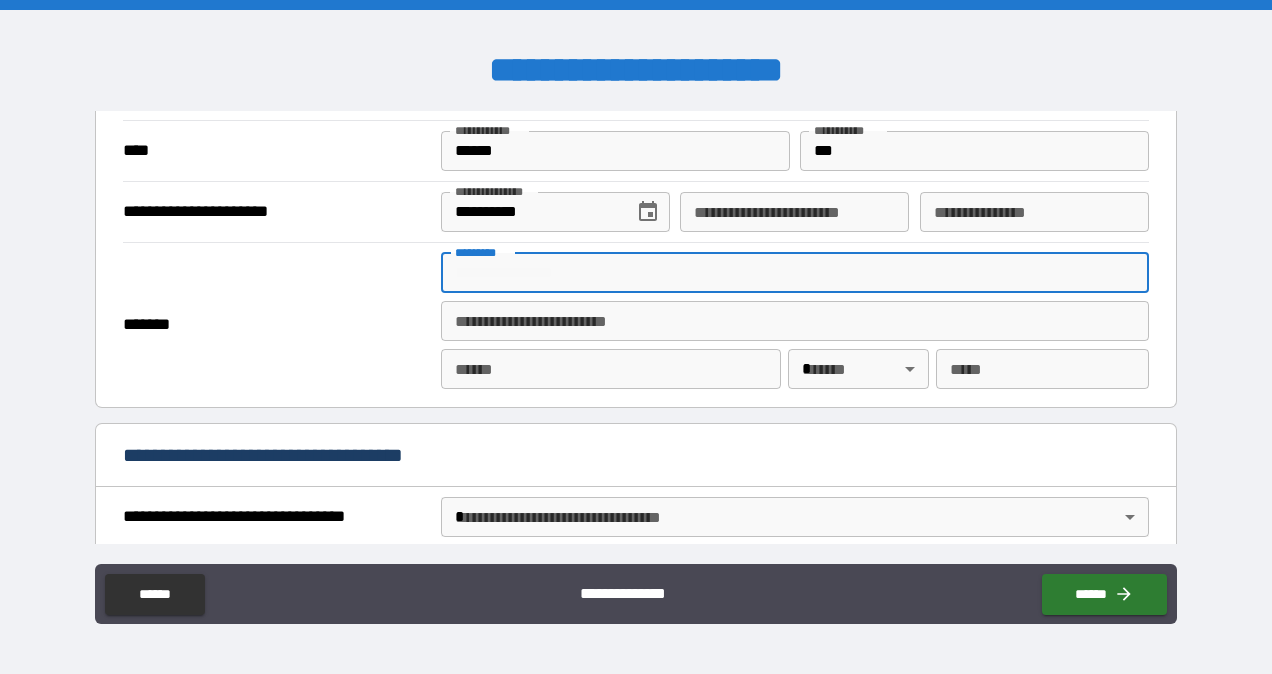 type on "**********" 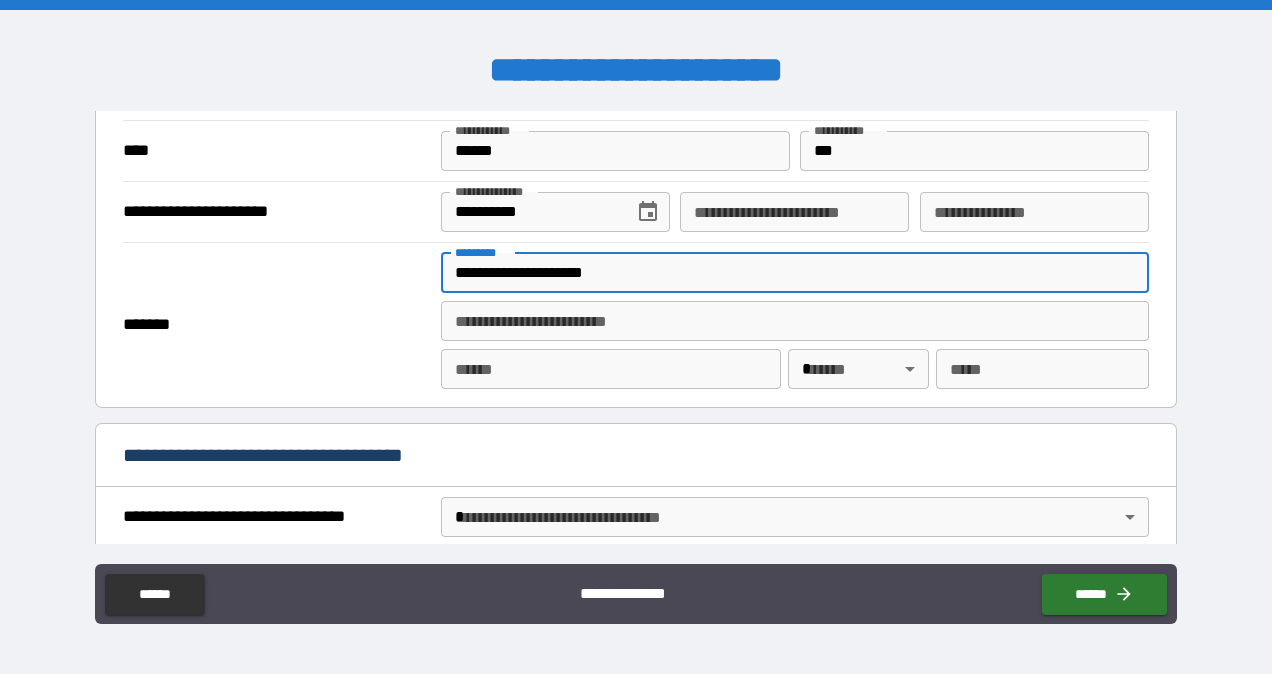 type on "**********" 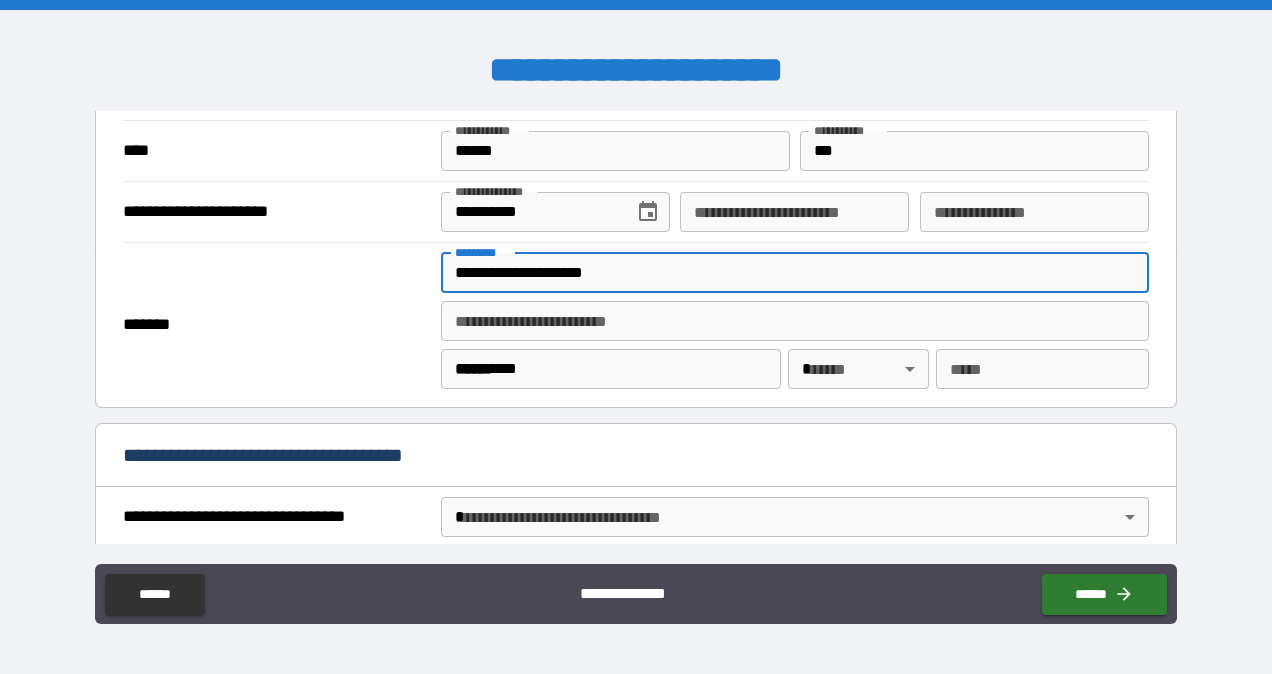 type on "**" 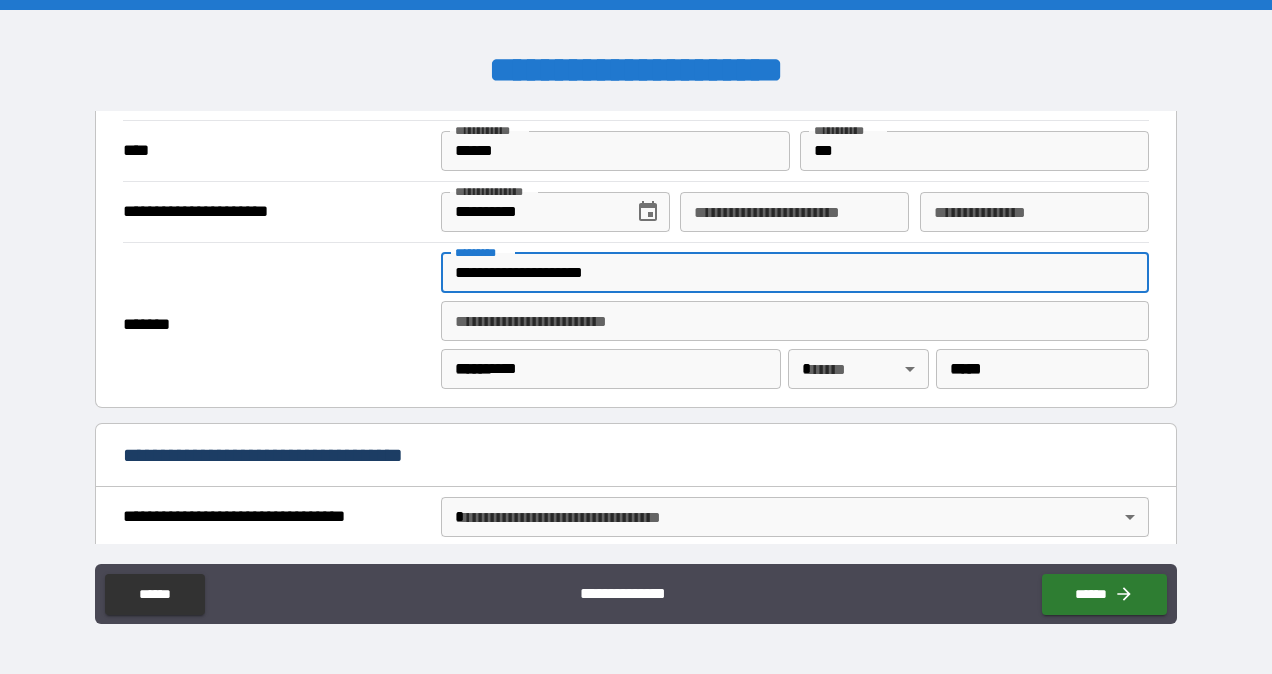 type on "**********" 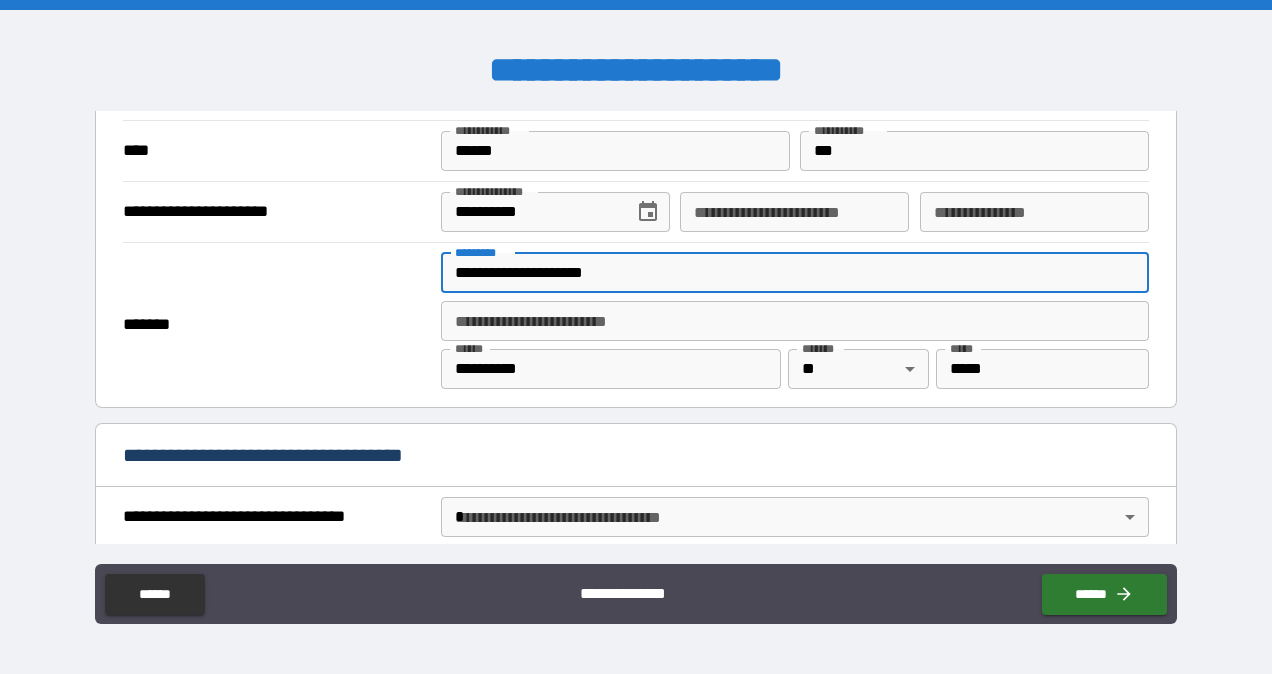 click on "**********" at bounding box center (636, 339) 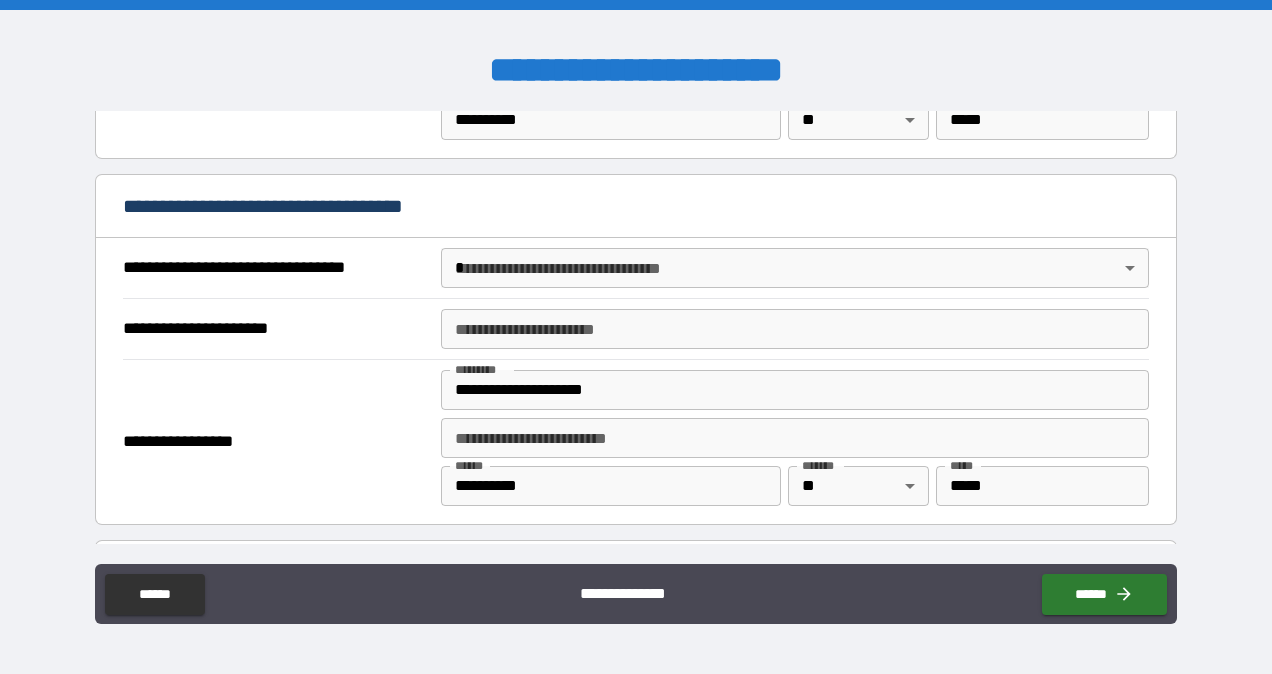 scroll, scrollTop: 1440, scrollLeft: 0, axis: vertical 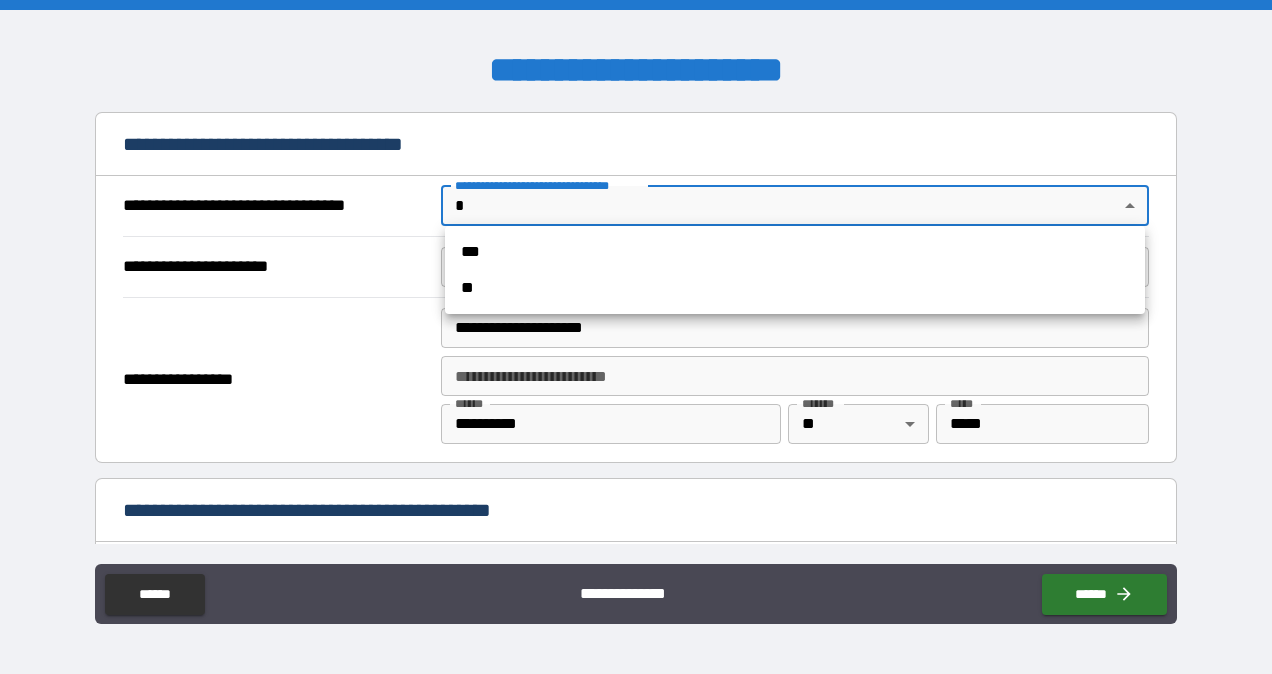 click on "**********" at bounding box center (636, 337) 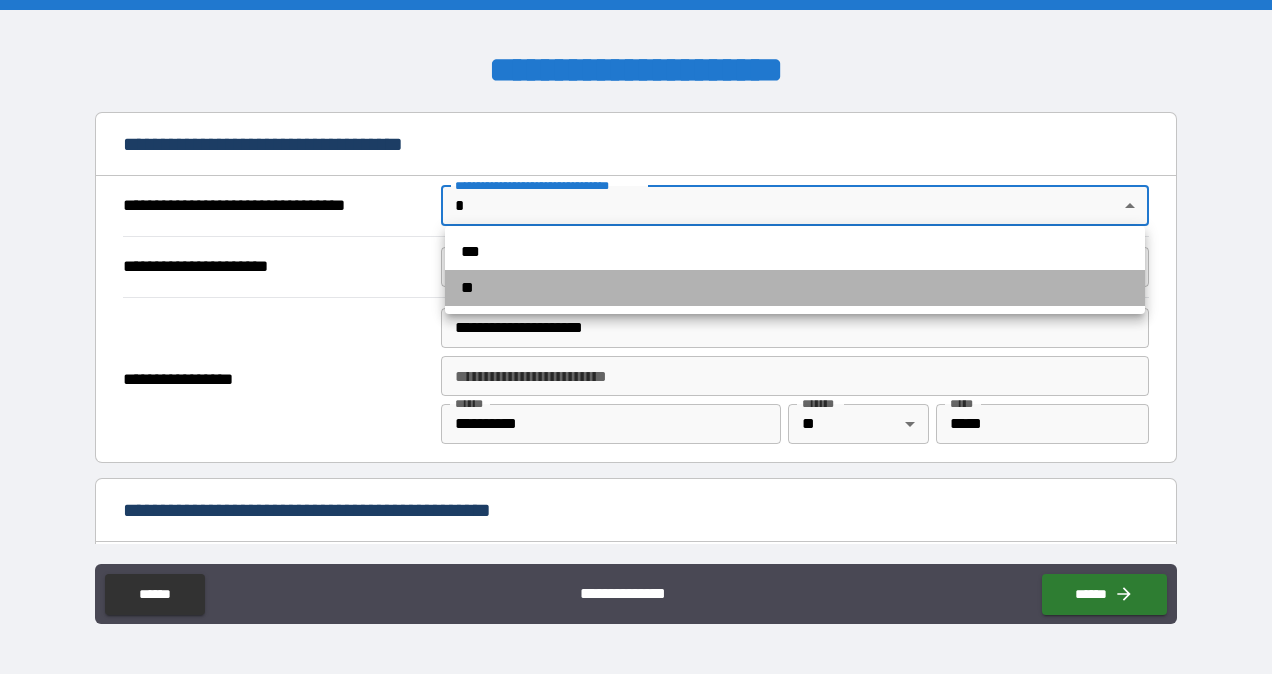 click on "**" at bounding box center [795, 288] 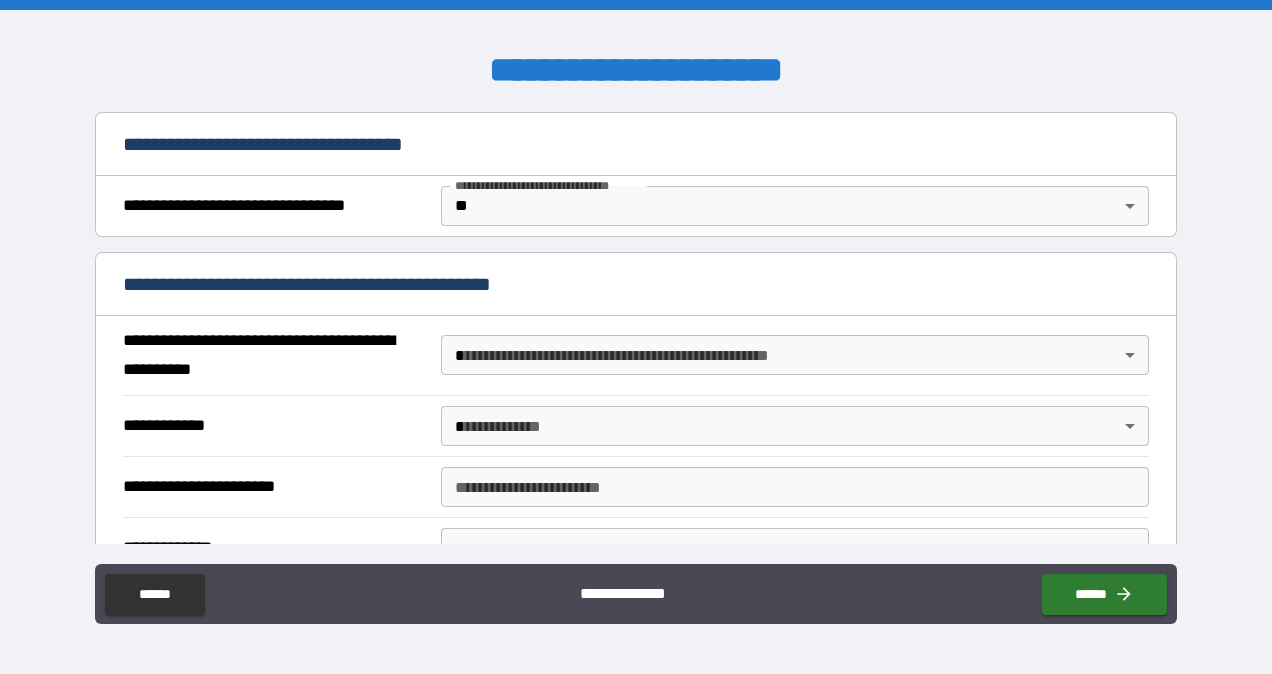 click on "**********" at bounding box center [636, 339] 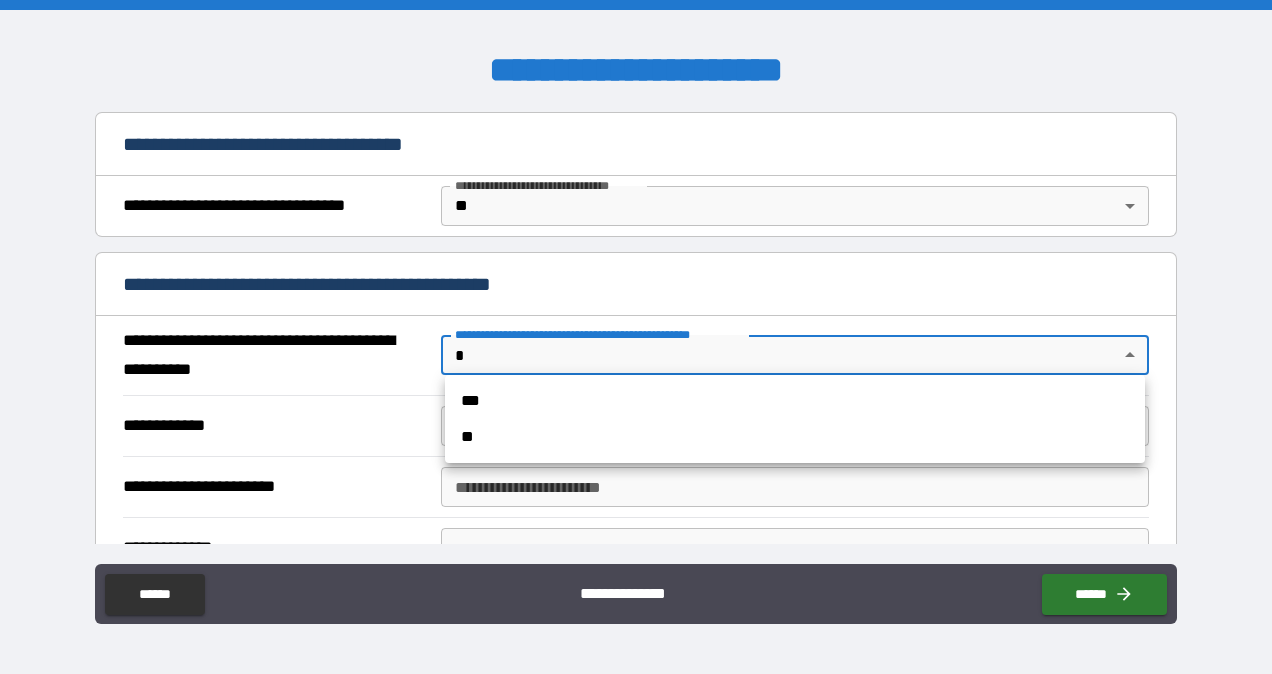 click on "**********" at bounding box center [636, 337] 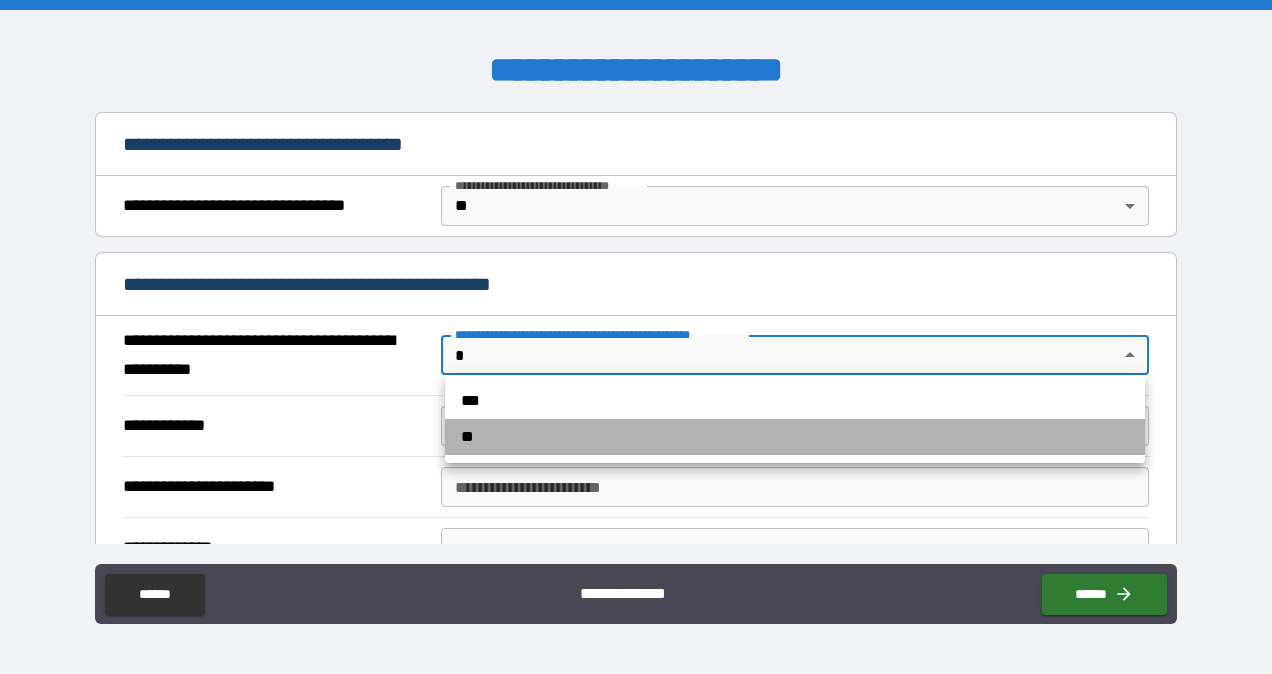 click on "**" at bounding box center [795, 437] 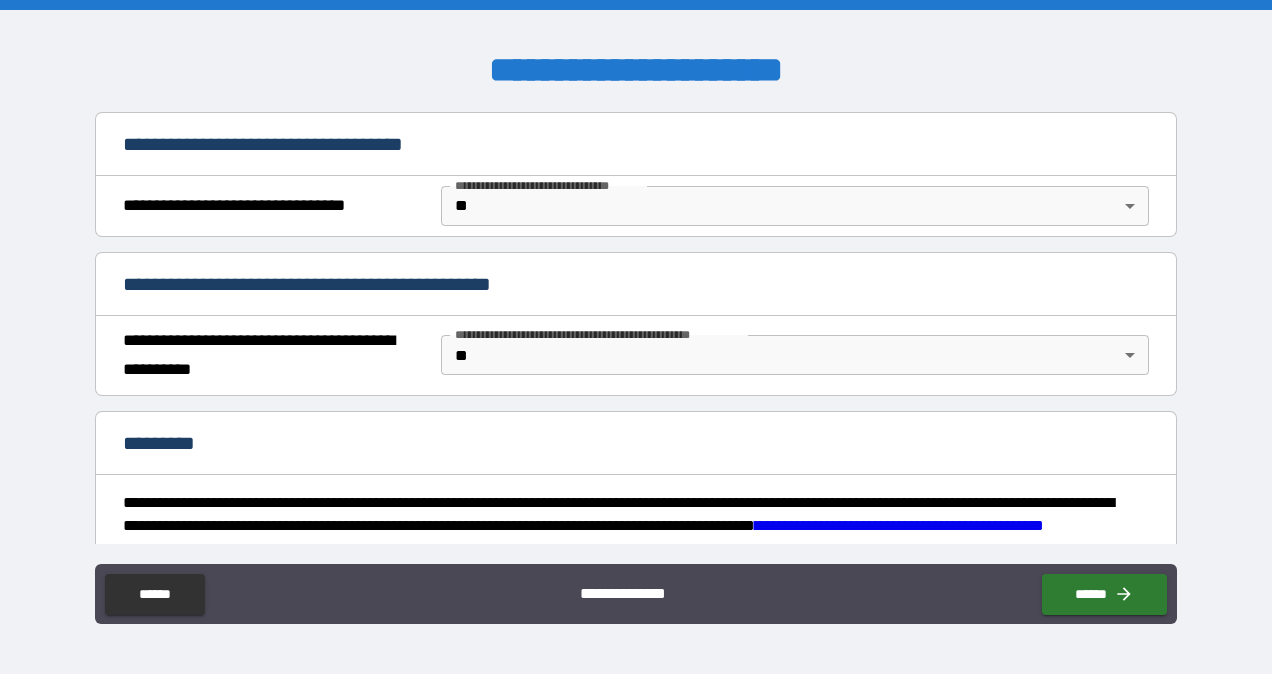 click on "**********" at bounding box center (636, 339) 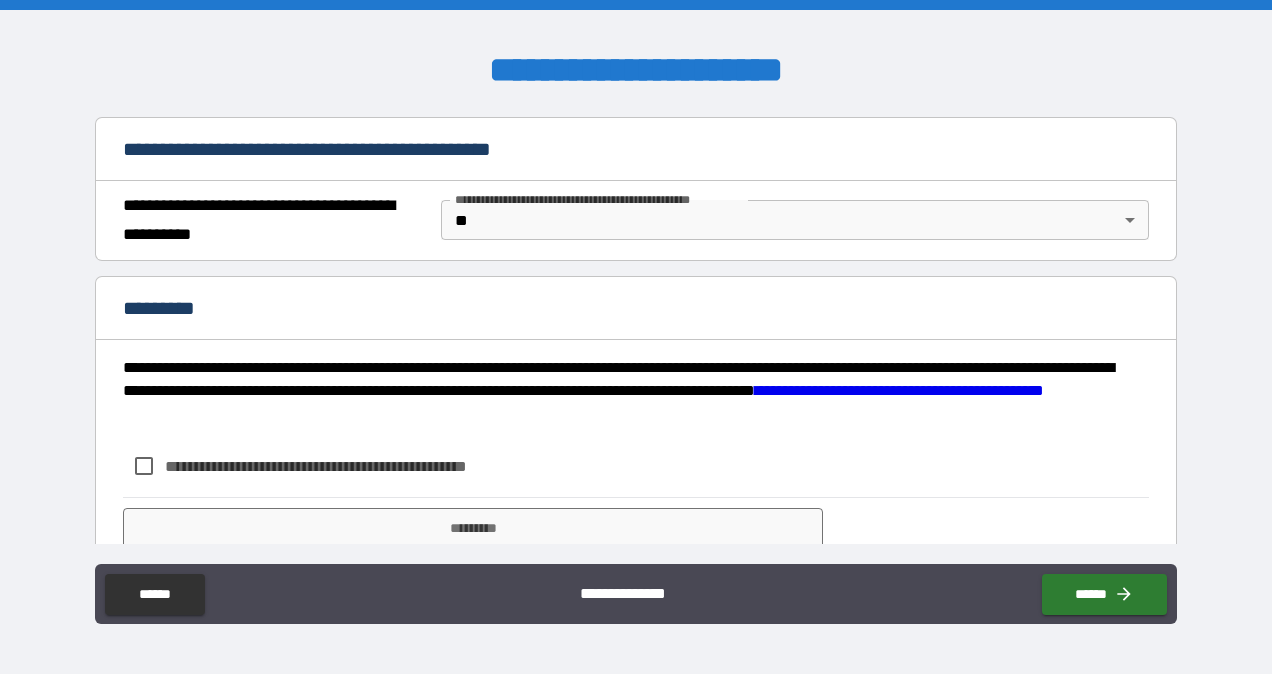 scroll, scrollTop: 1640, scrollLeft: 0, axis: vertical 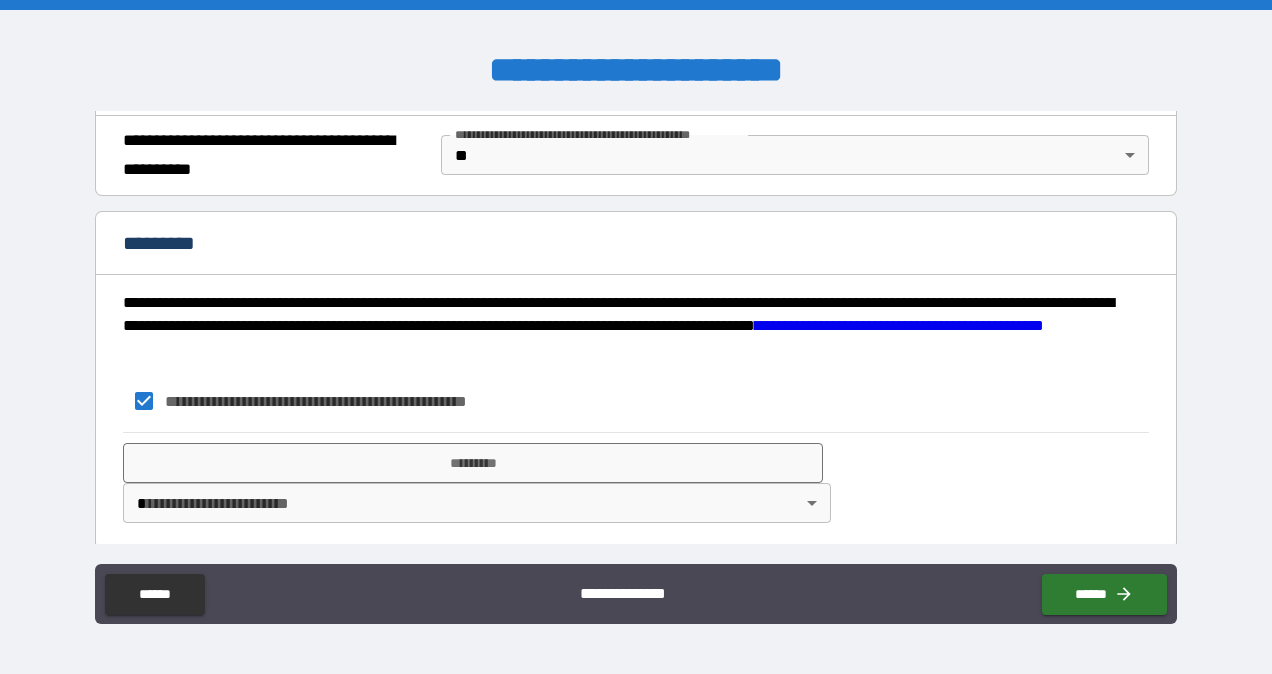 click on "**********" at bounding box center (636, 337) 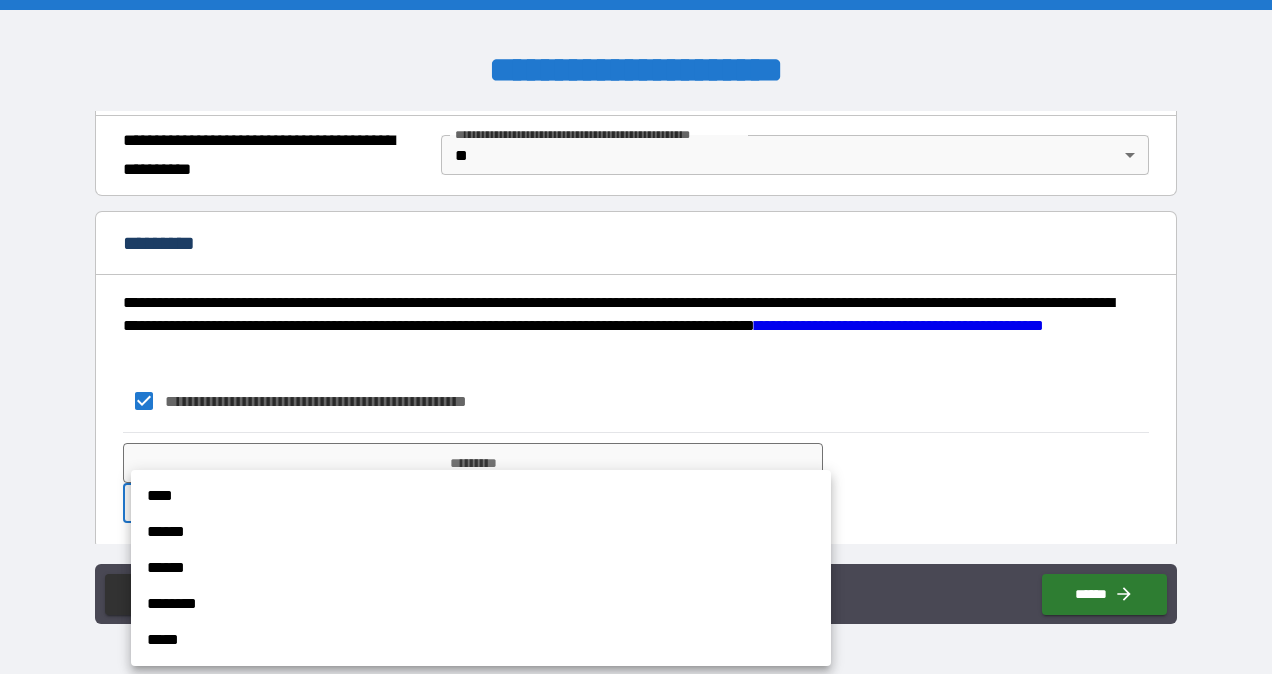 click on "*****" at bounding box center (481, 640) 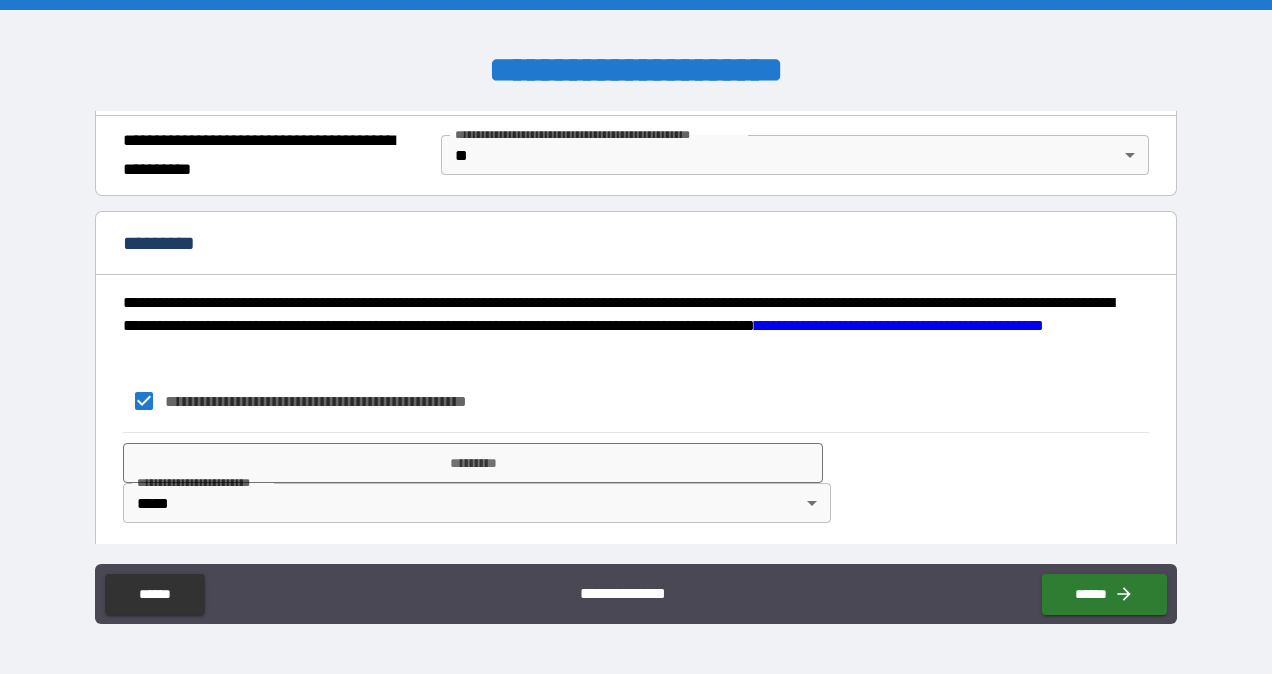 click on "**********" at bounding box center [635, 483] 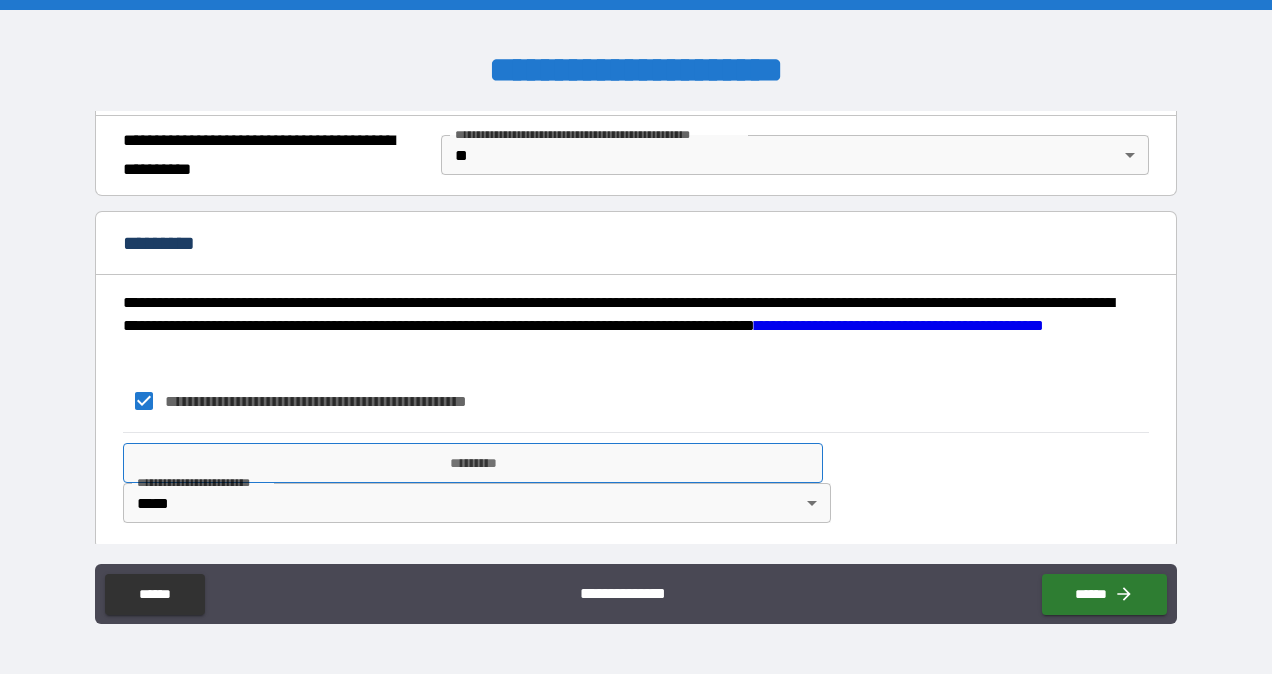 click on "*********" at bounding box center (473, 463) 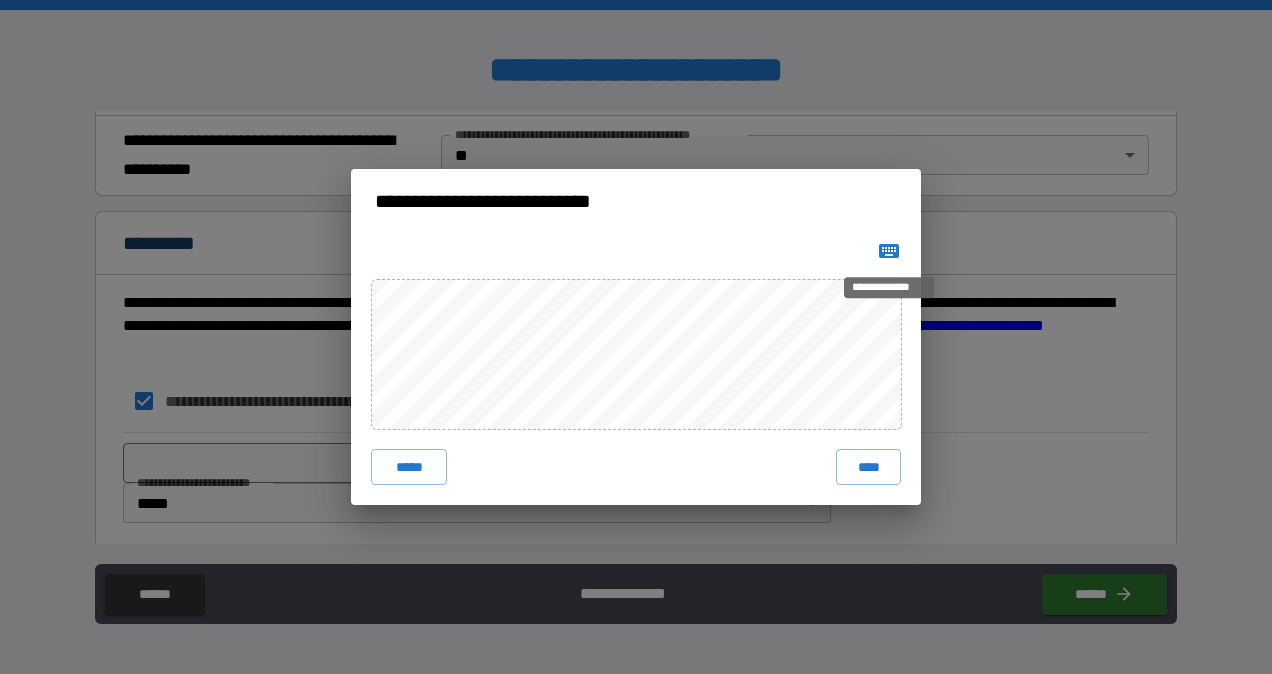 click 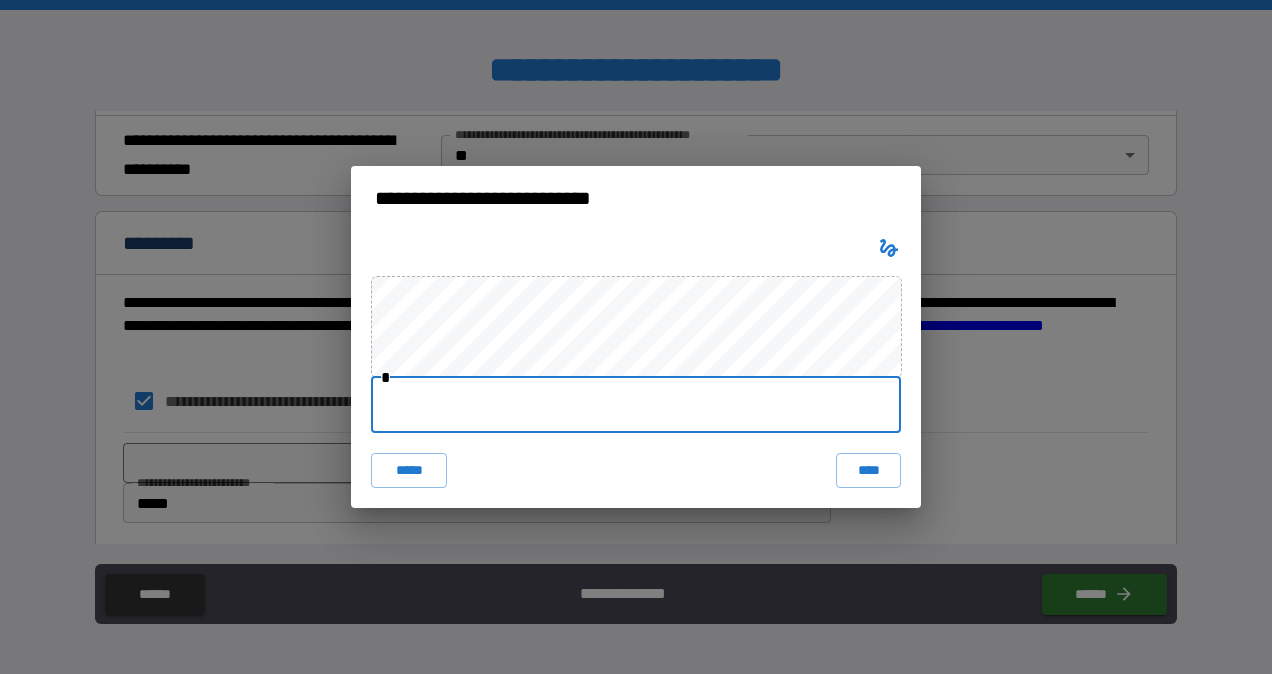 click at bounding box center (636, 405) 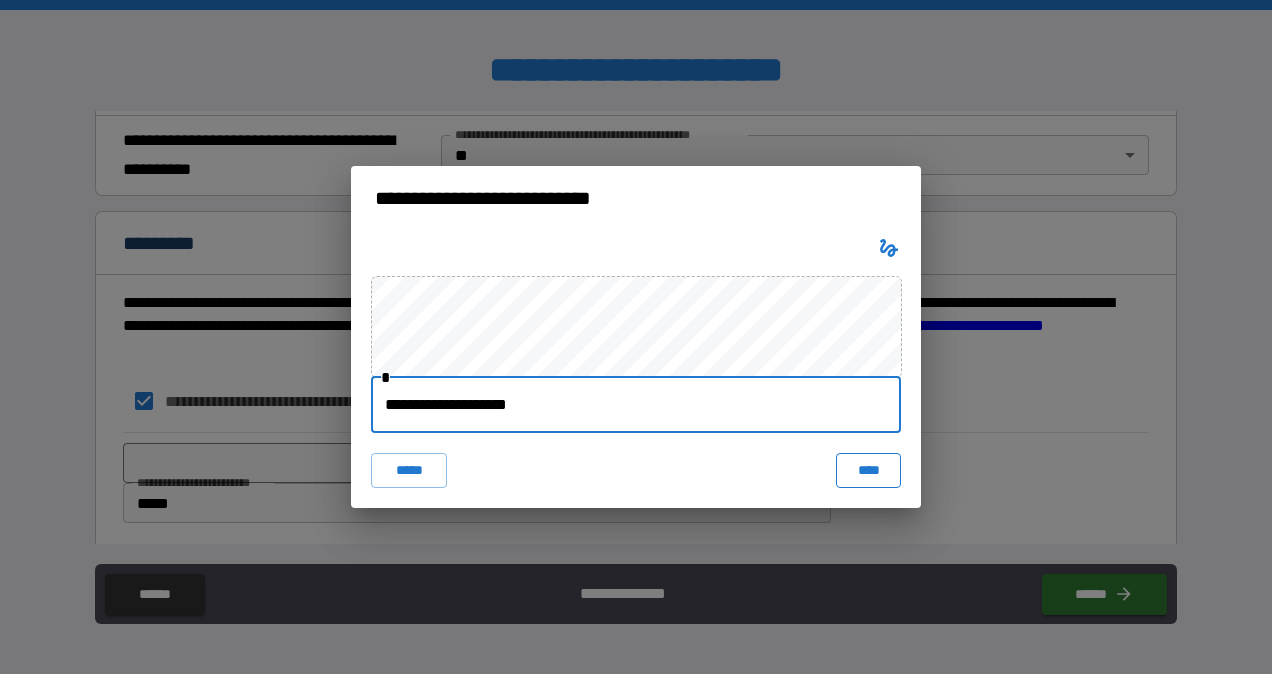 type on "**********" 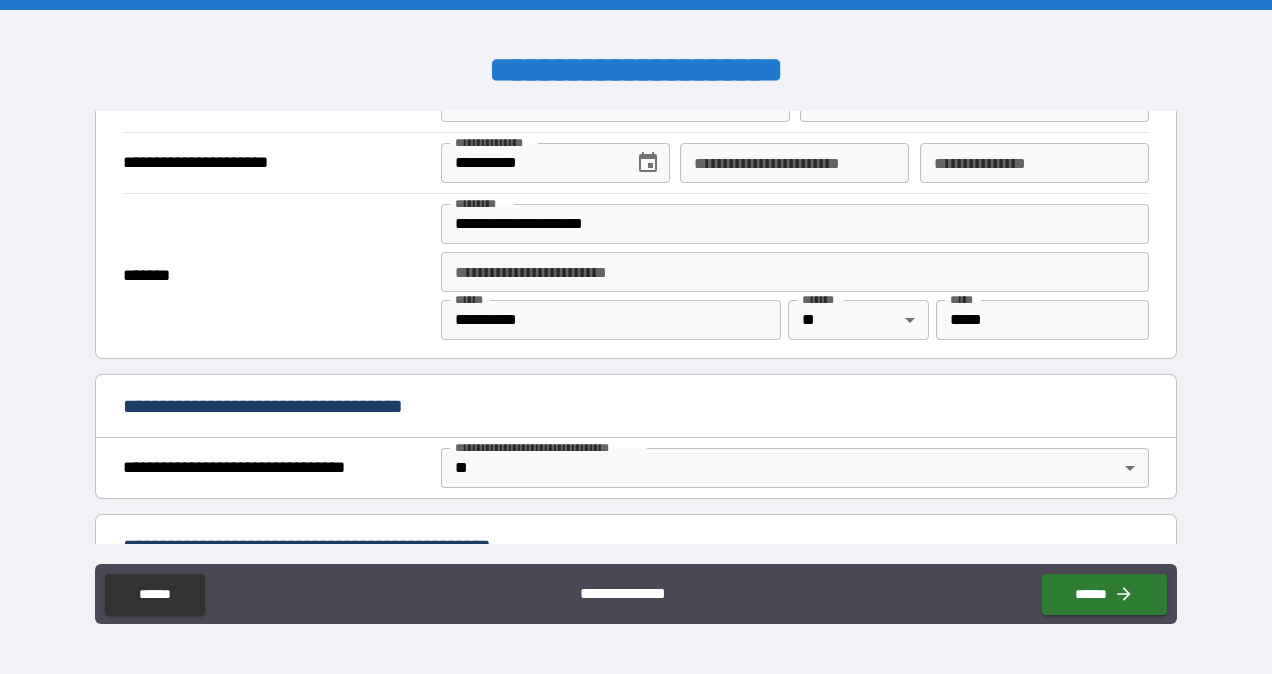 scroll, scrollTop: 1179, scrollLeft: 0, axis: vertical 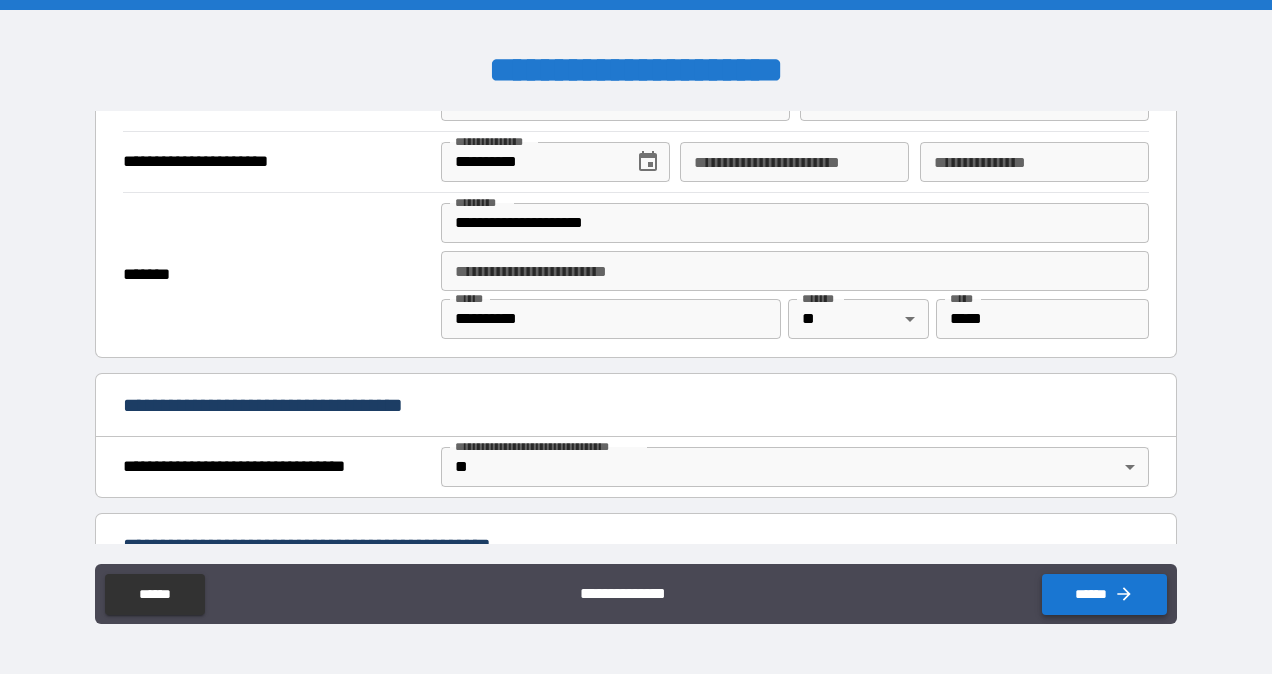 click on "******" at bounding box center [1104, 594] 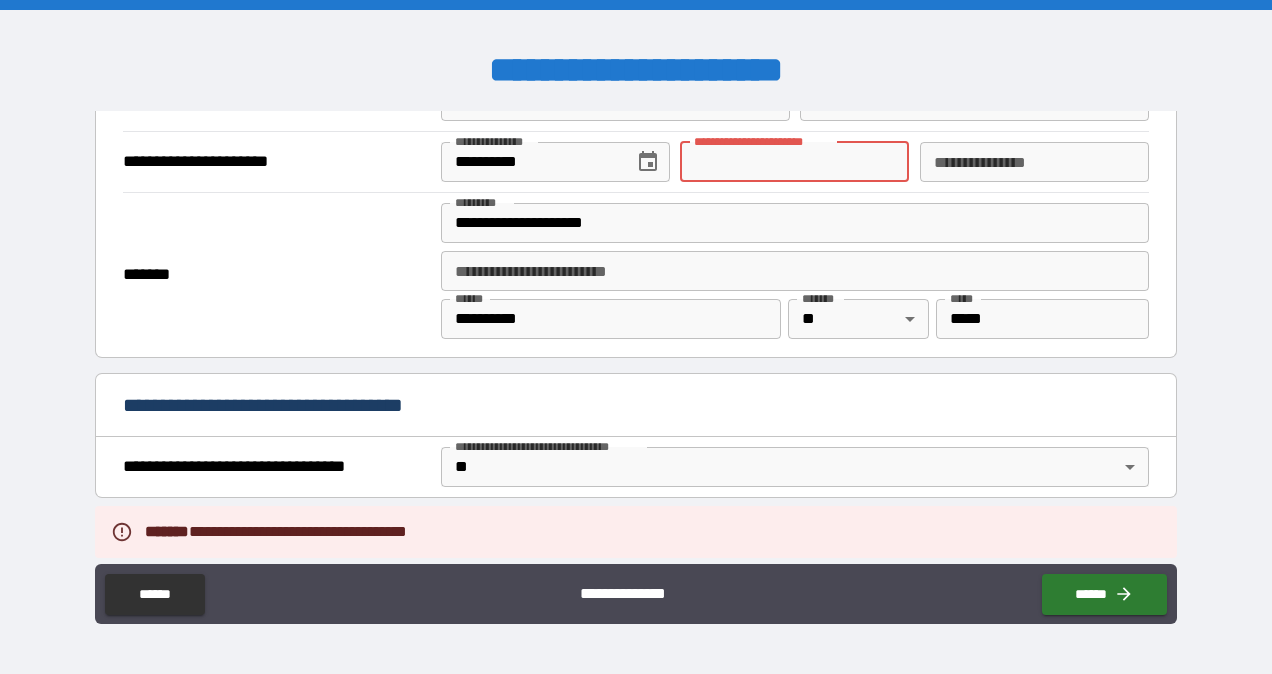 click on "**********" at bounding box center [794, 162] 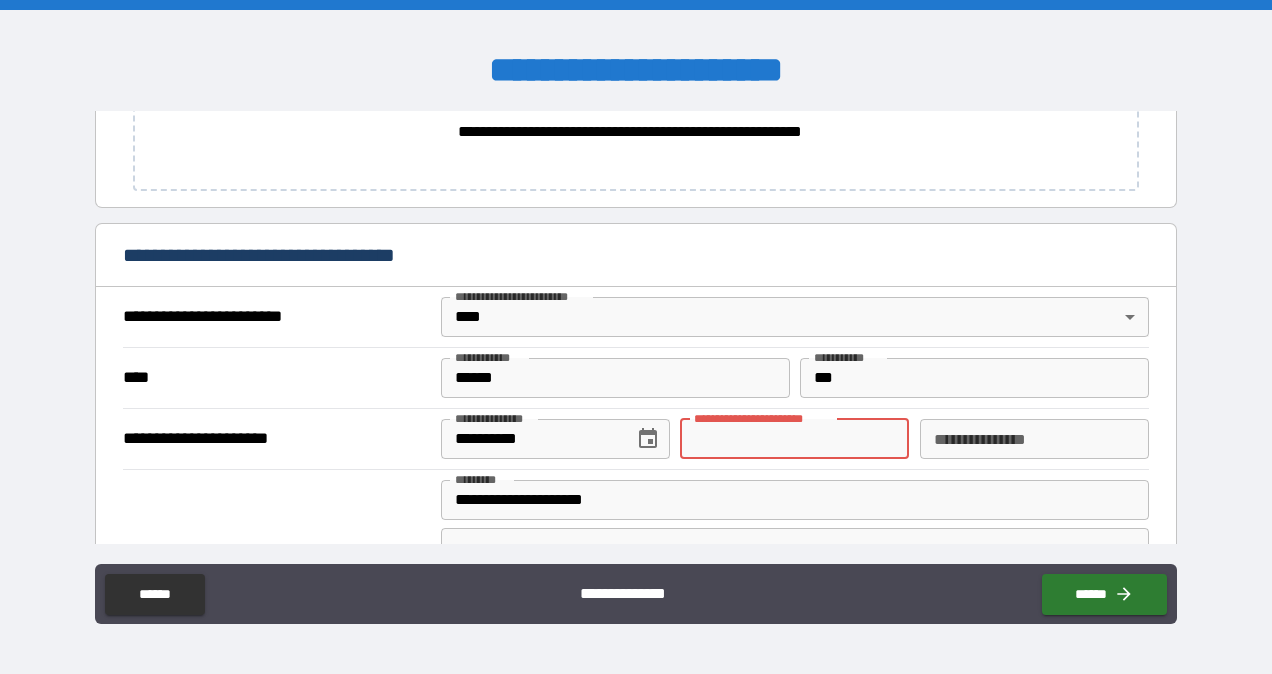 scroll, scrollTop: 914, scrollLeft: 0, axis: vertical 